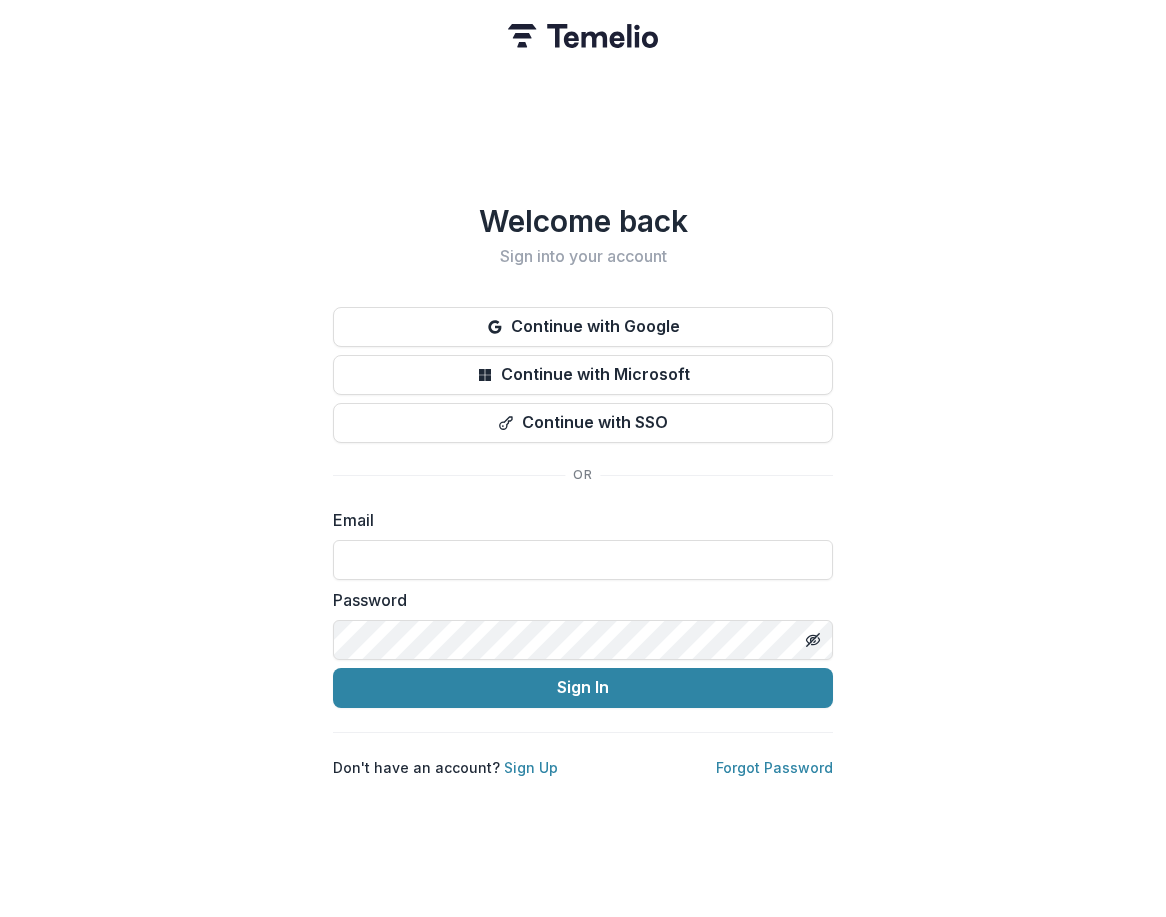scroll, scrollTop: 0, scrollLeft: 0, axis: both 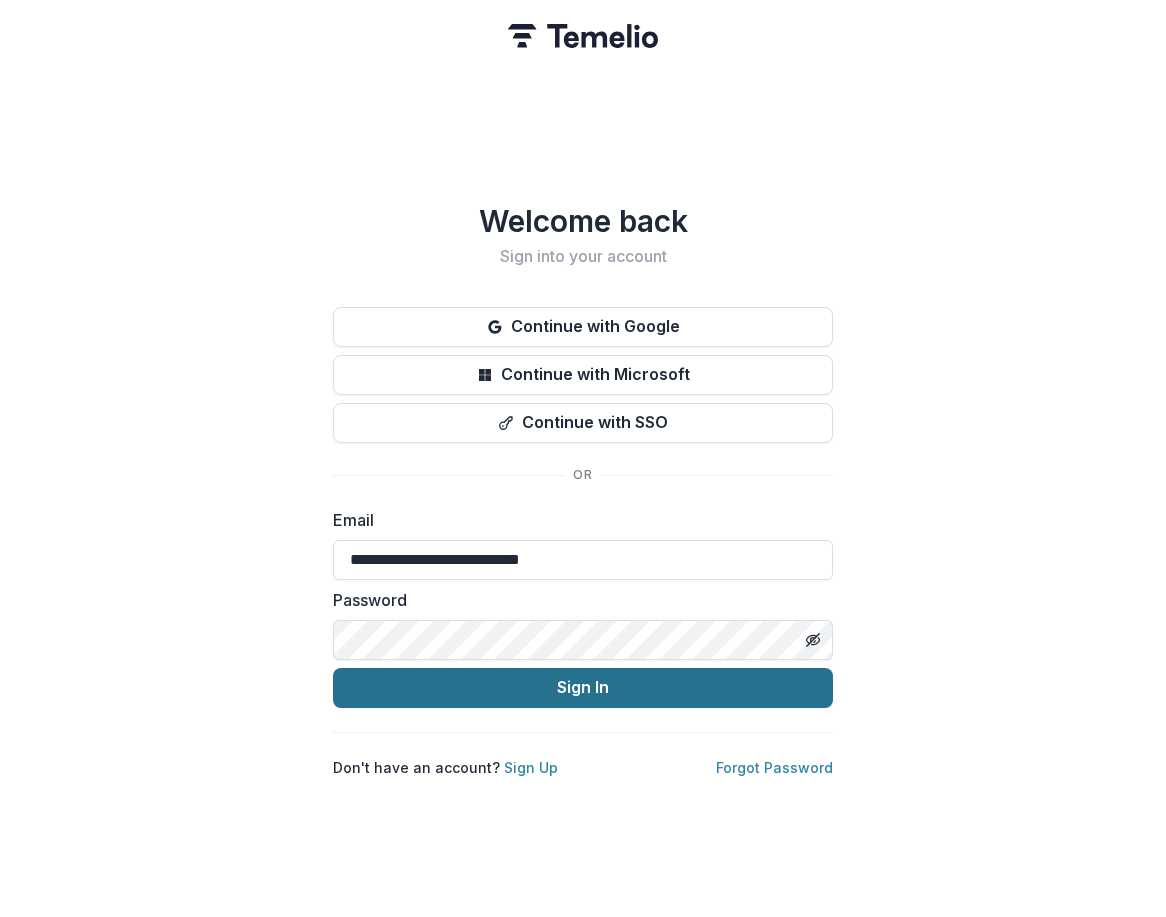 click on "Sign In" at bounding box center [583, 688] 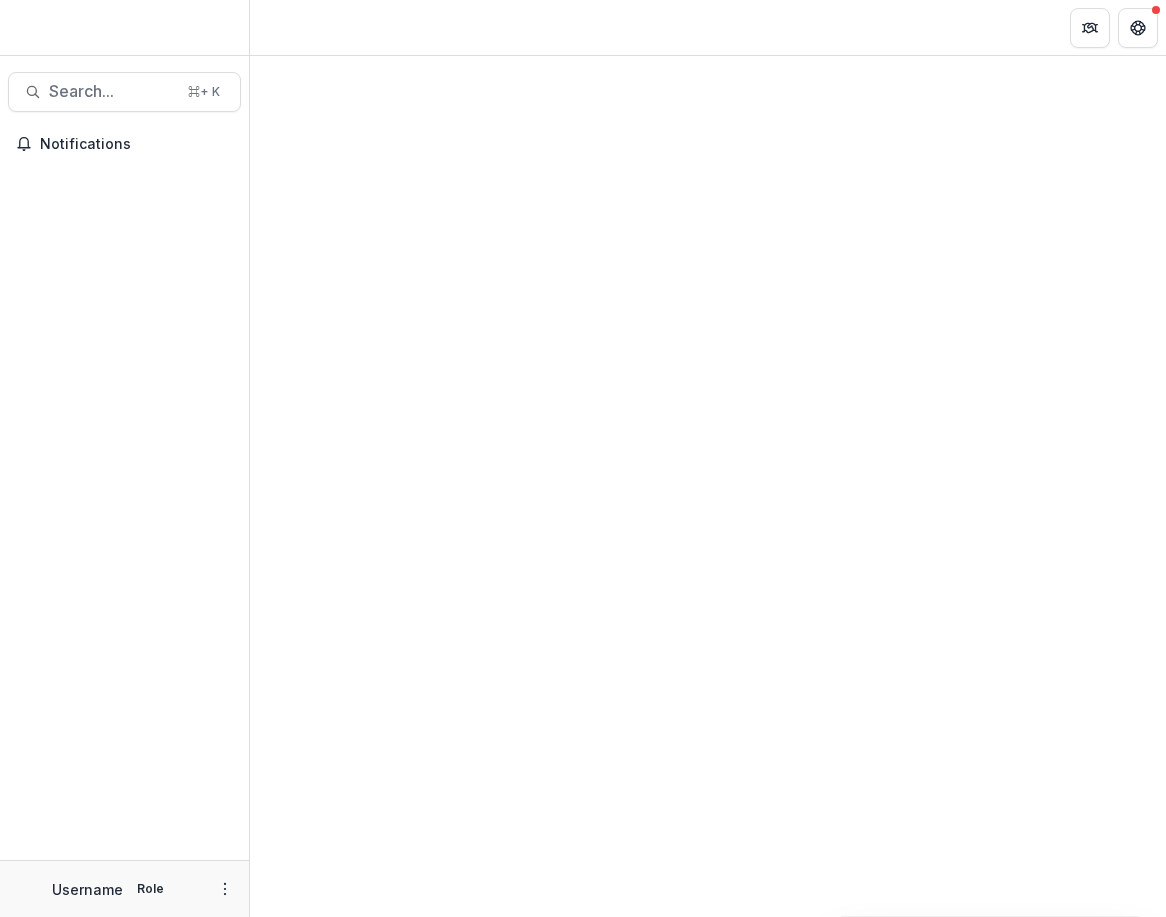 scroll, scrollTop: 0, scrollLeft: 0, axis: both 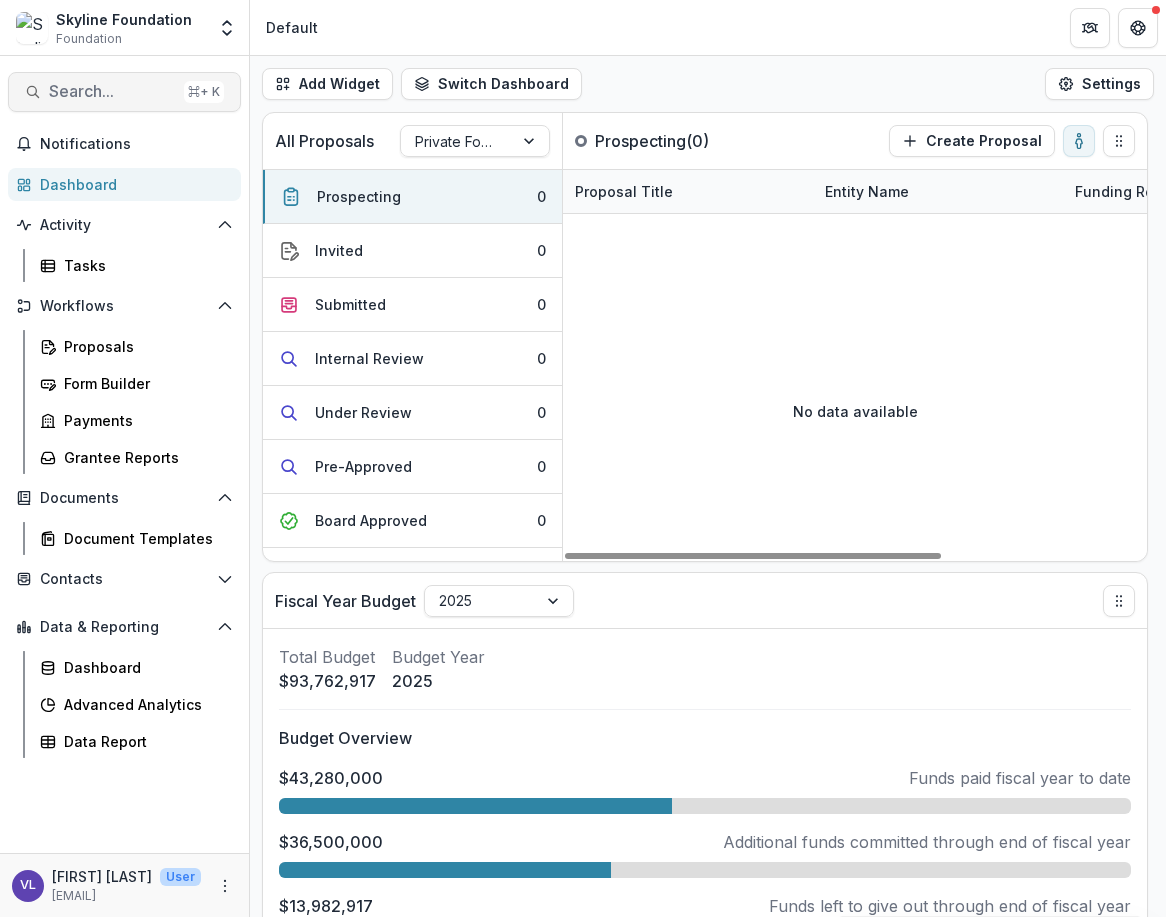 click on "Search..." at bounding box center [112, 91] 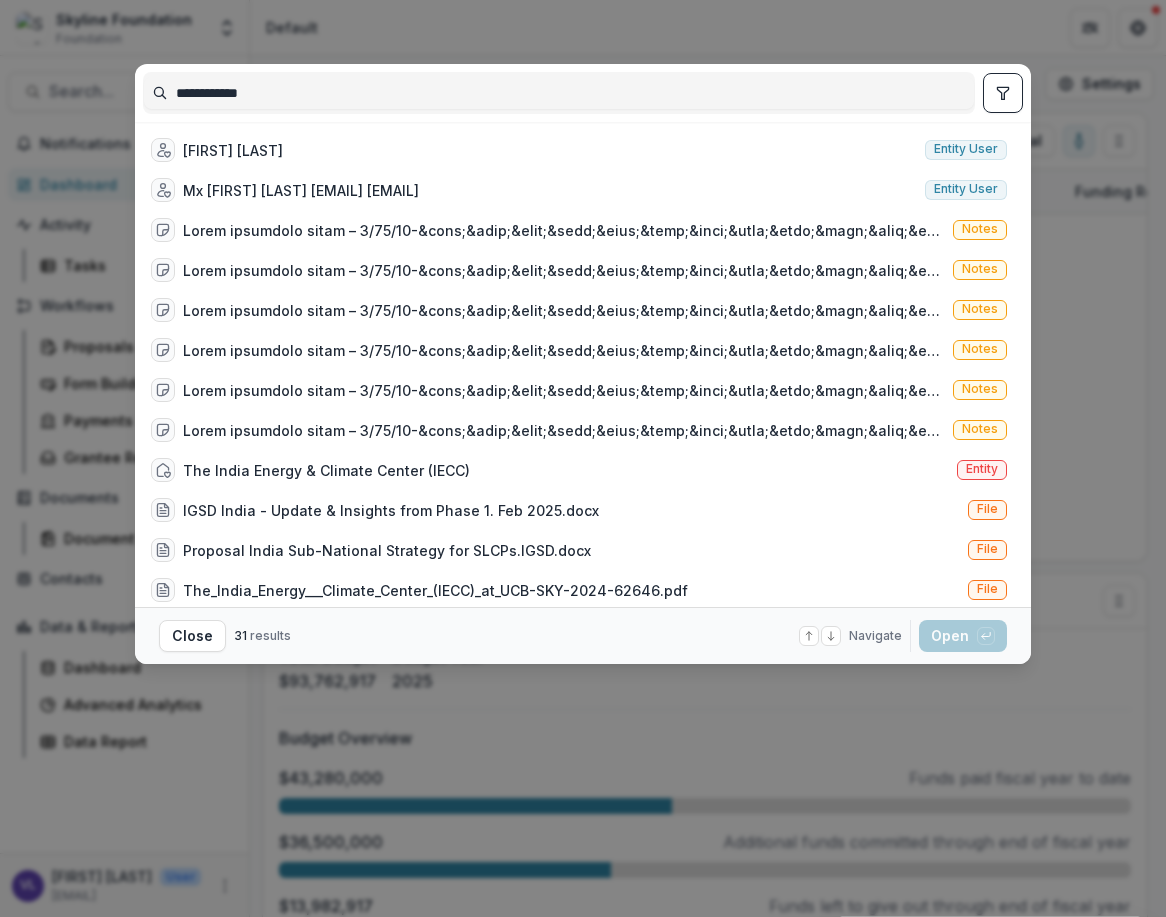 type on "**********" 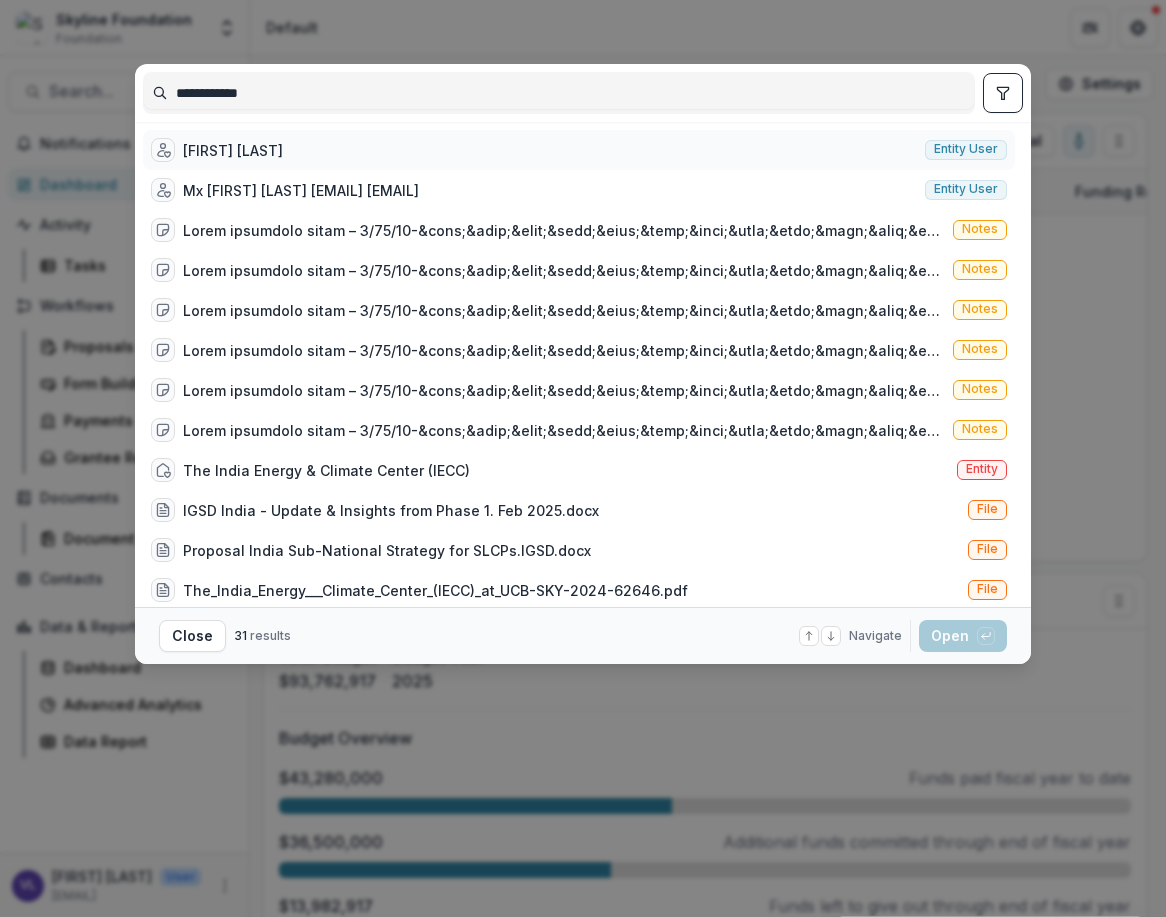 click on "[FIRST] [LAST]" at bounding box center (233, 150) 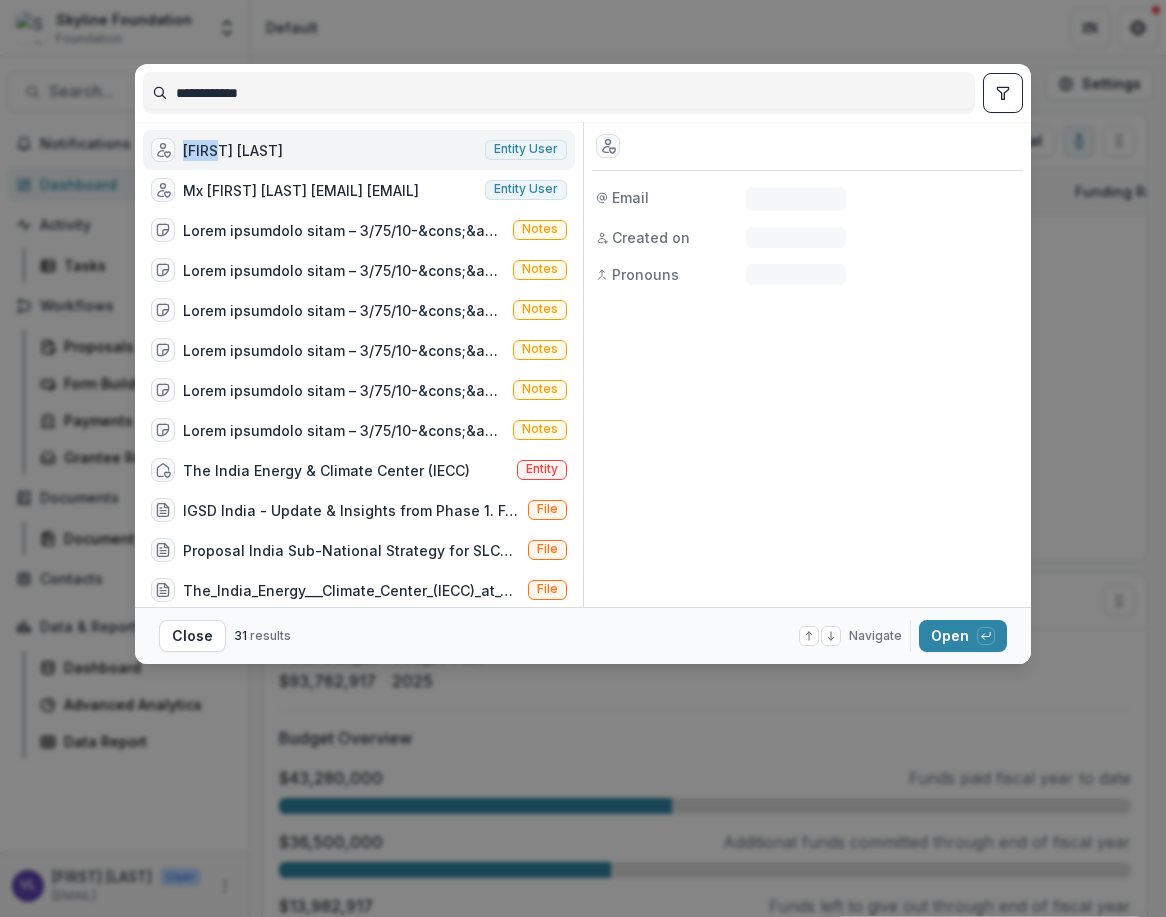 click on "[FIRST] [LAST]" at bounding box center [233, 150] 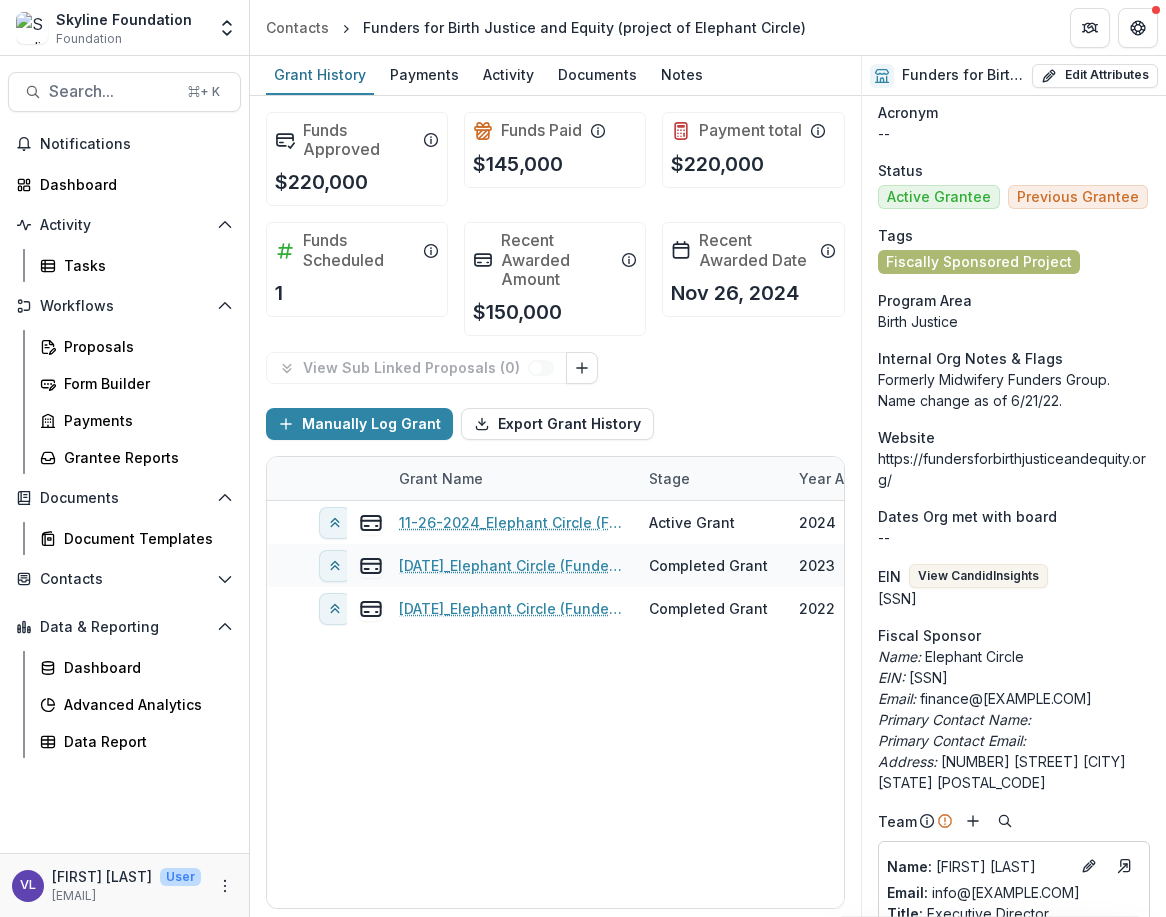 scroll, scrollTop: 0, scrollLeft: 0, axis: both 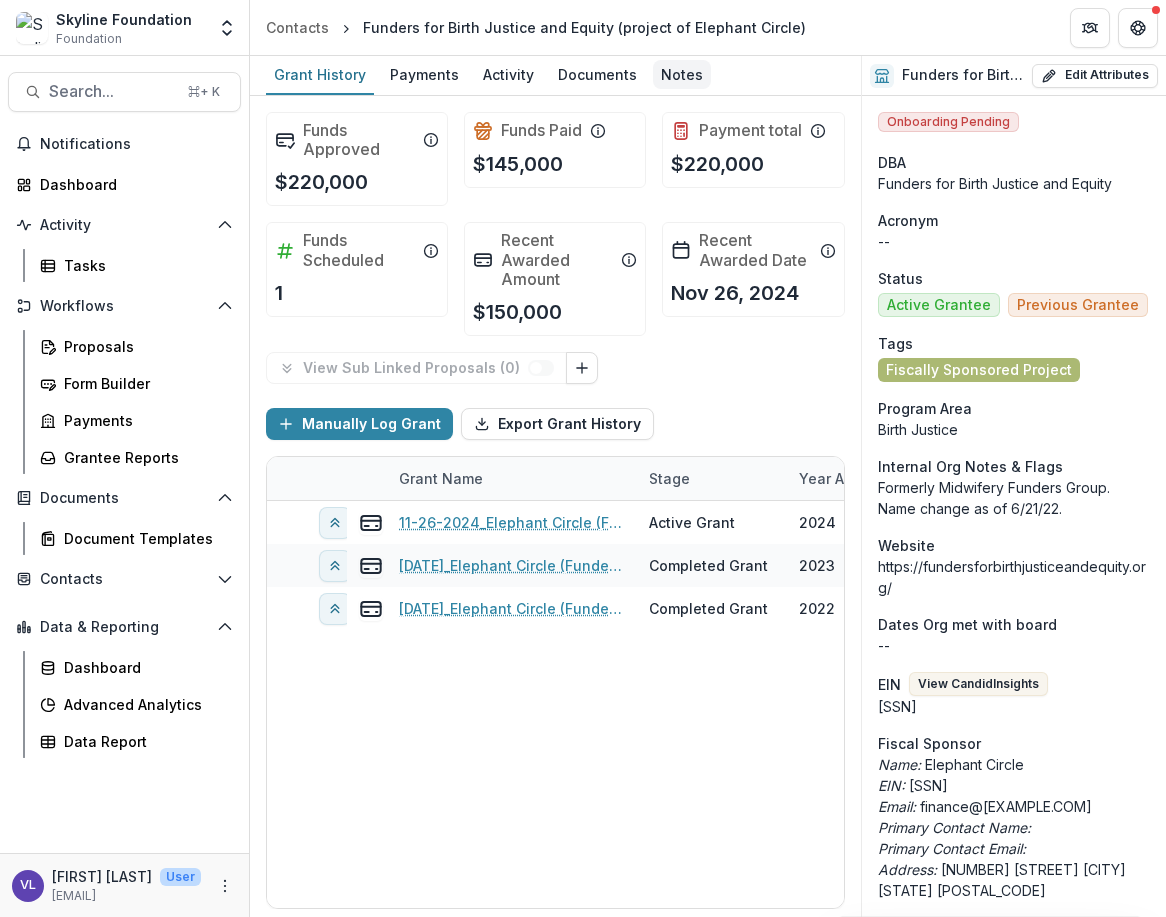 click on "Notes" at bounding box center (682, 74) 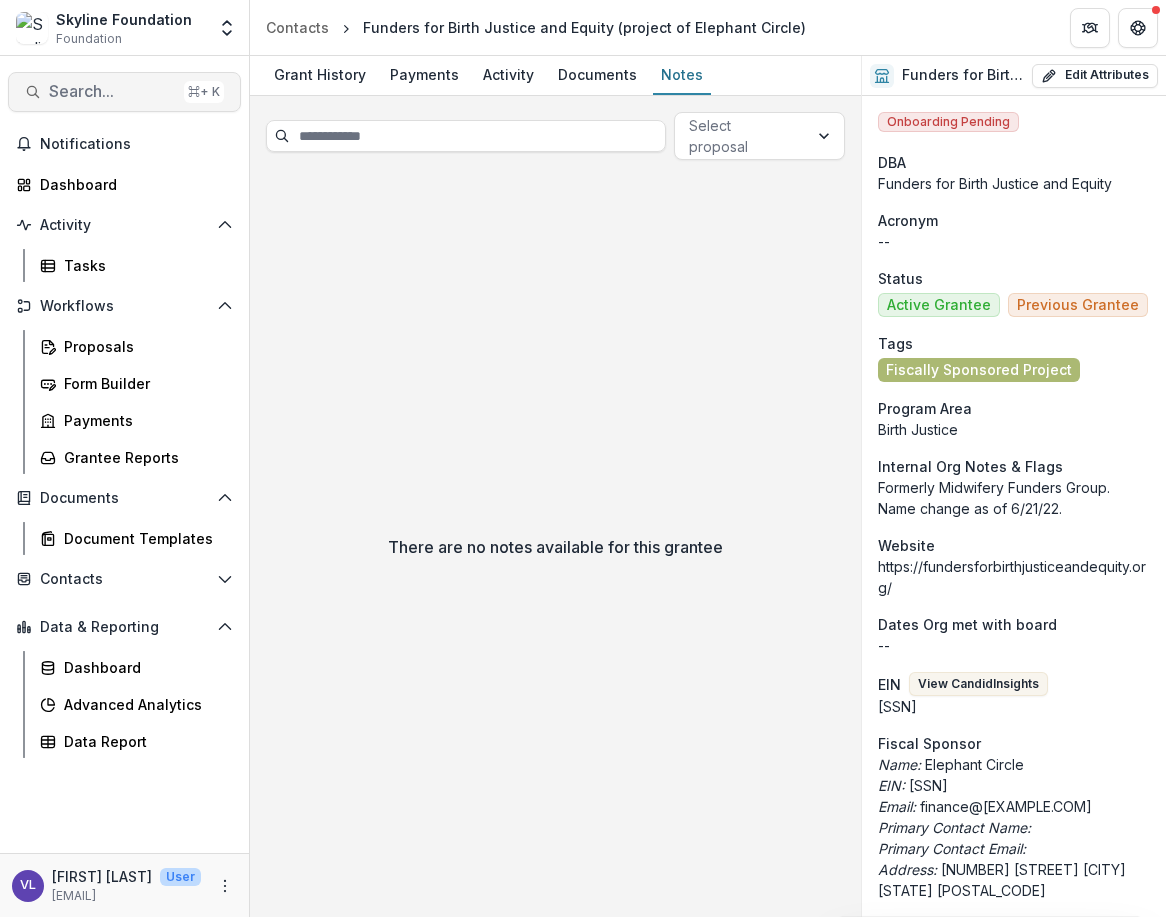 click on "Search..." at bounding box center (112, 91) 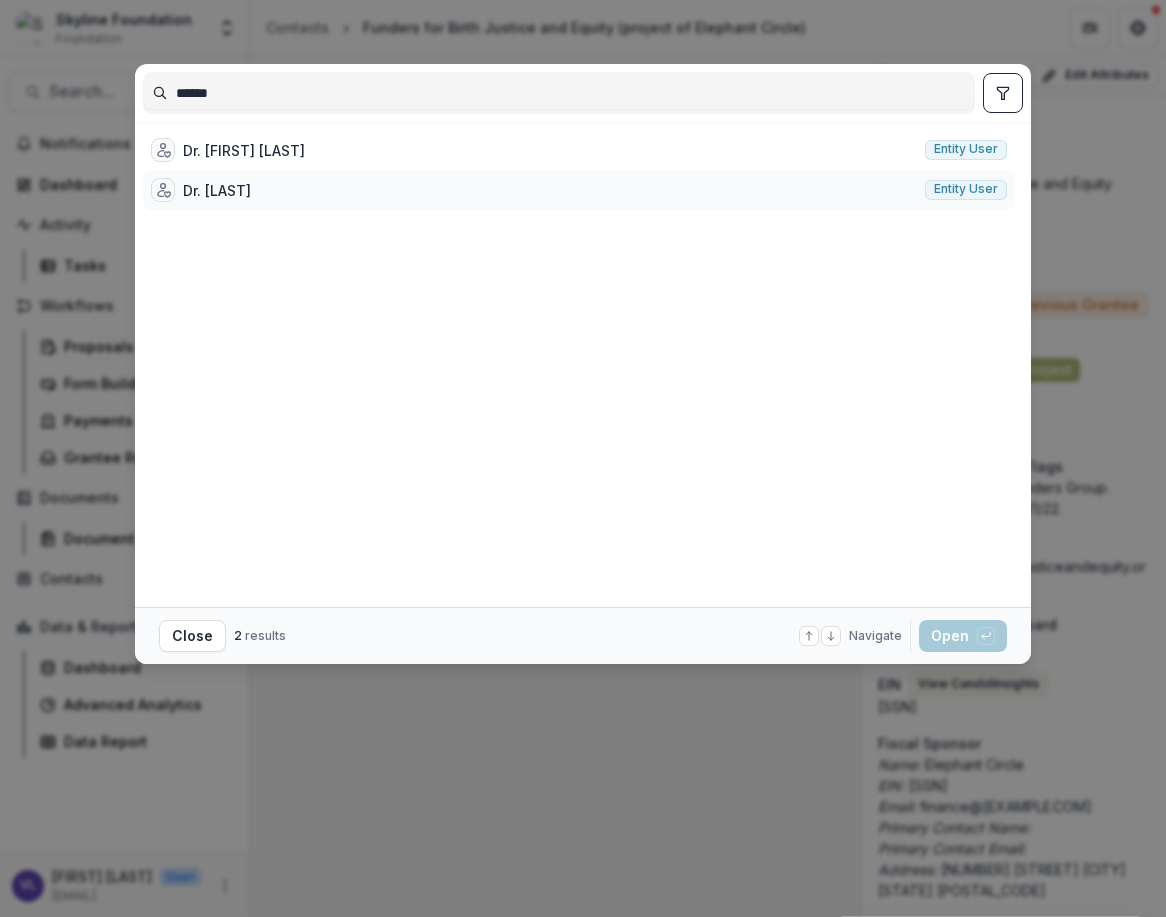 type on "******" 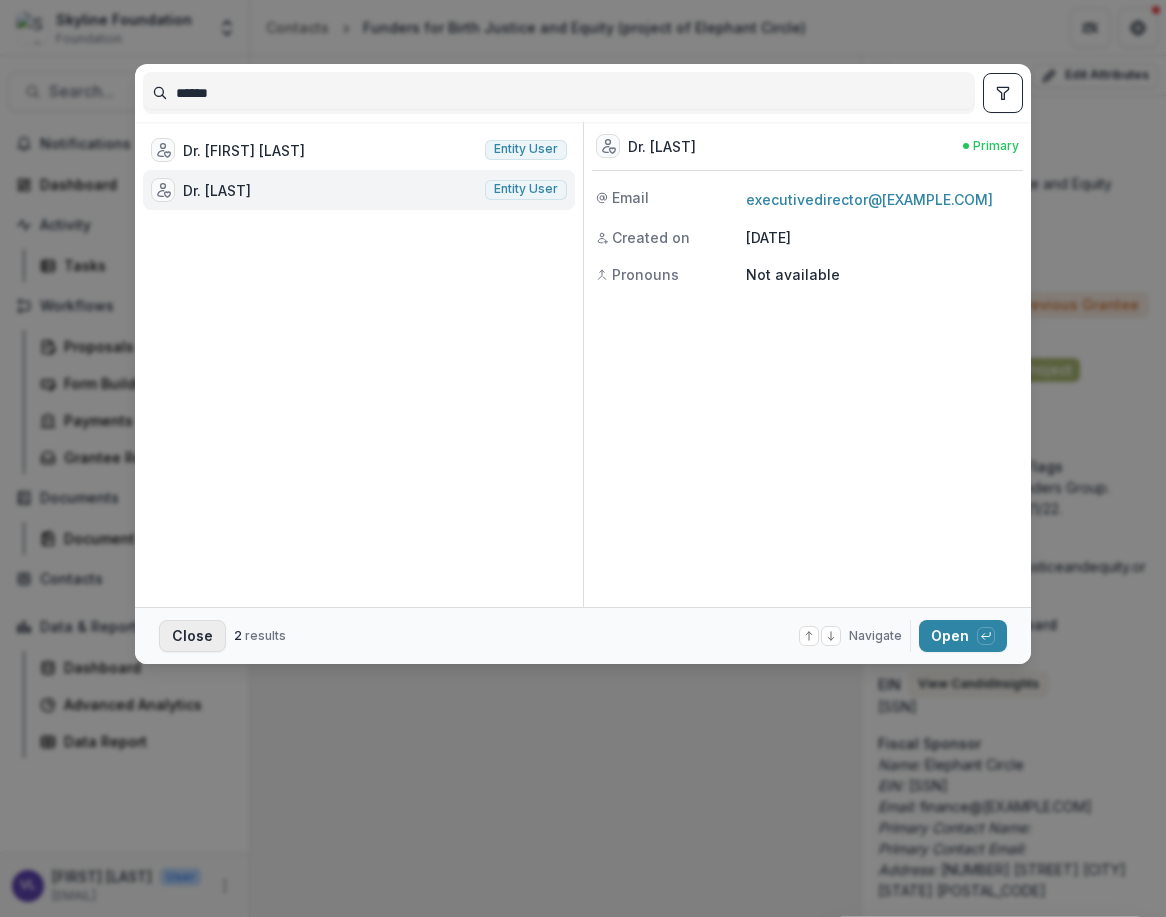 click on "Close" at bounding box center (192, 636) 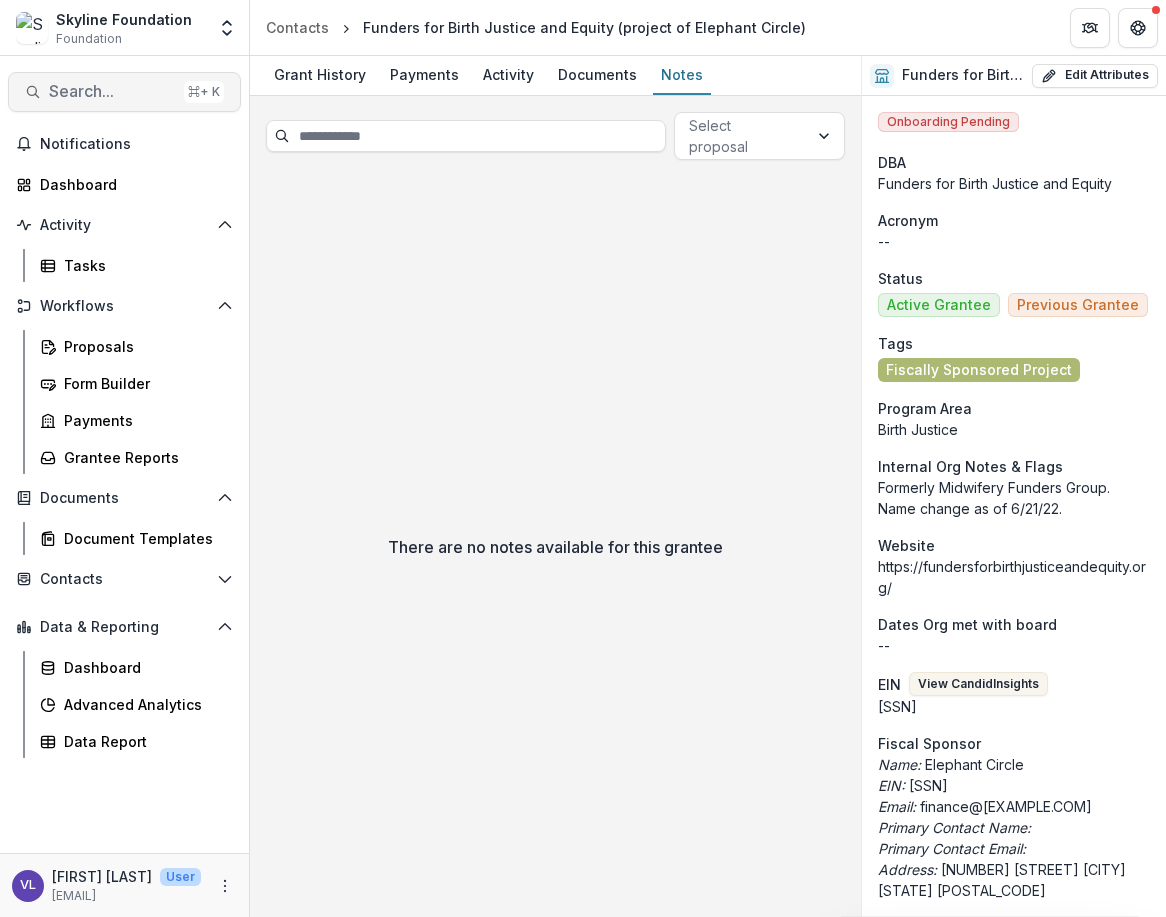 click on "Search..." at bounding box center (112, 91) 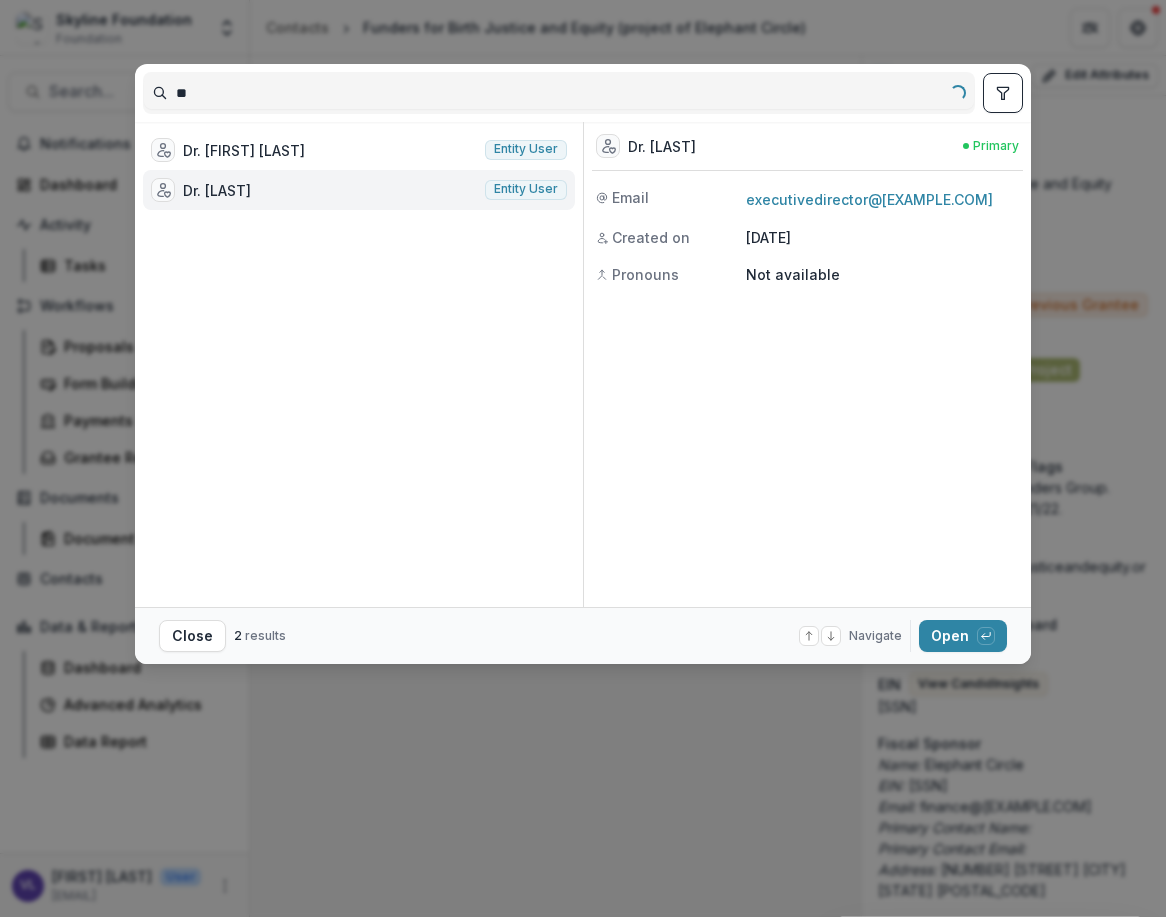 type on "*" 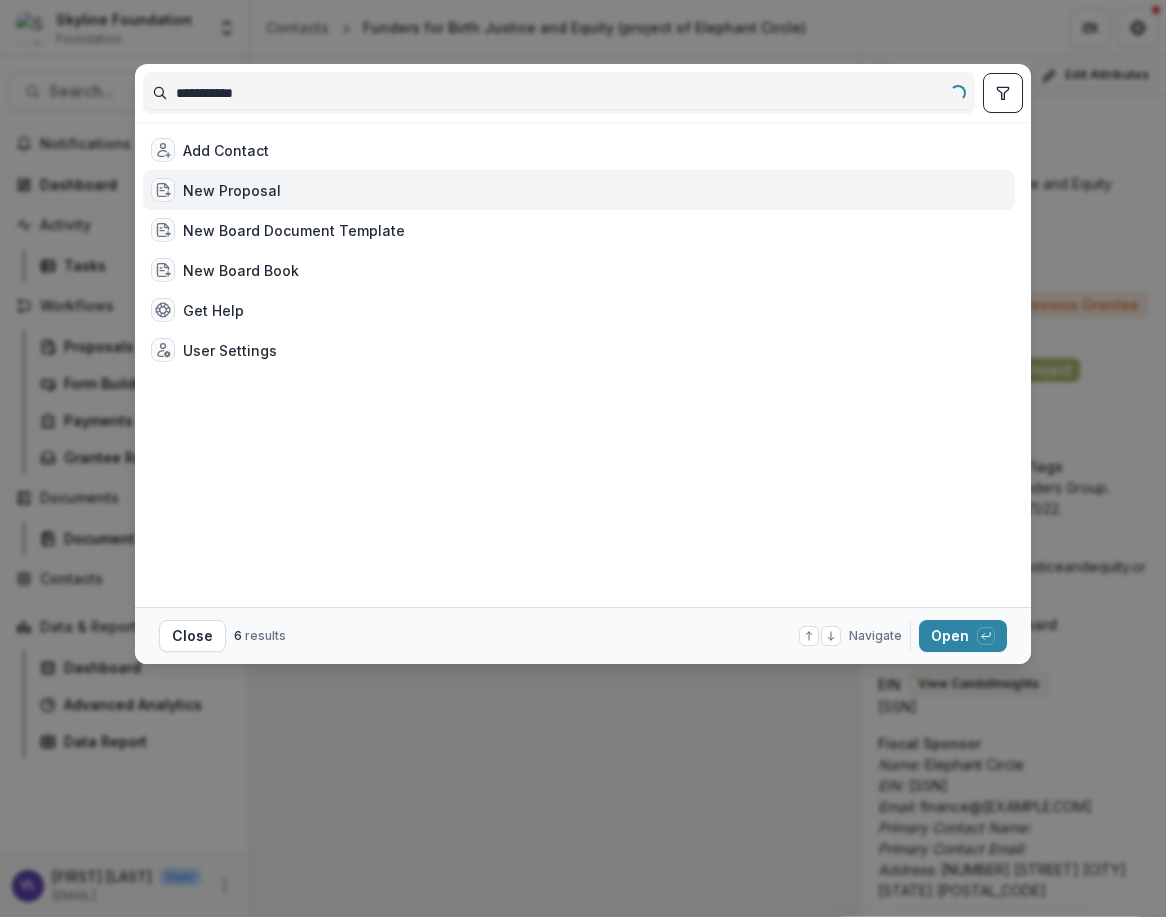 type on "**********" 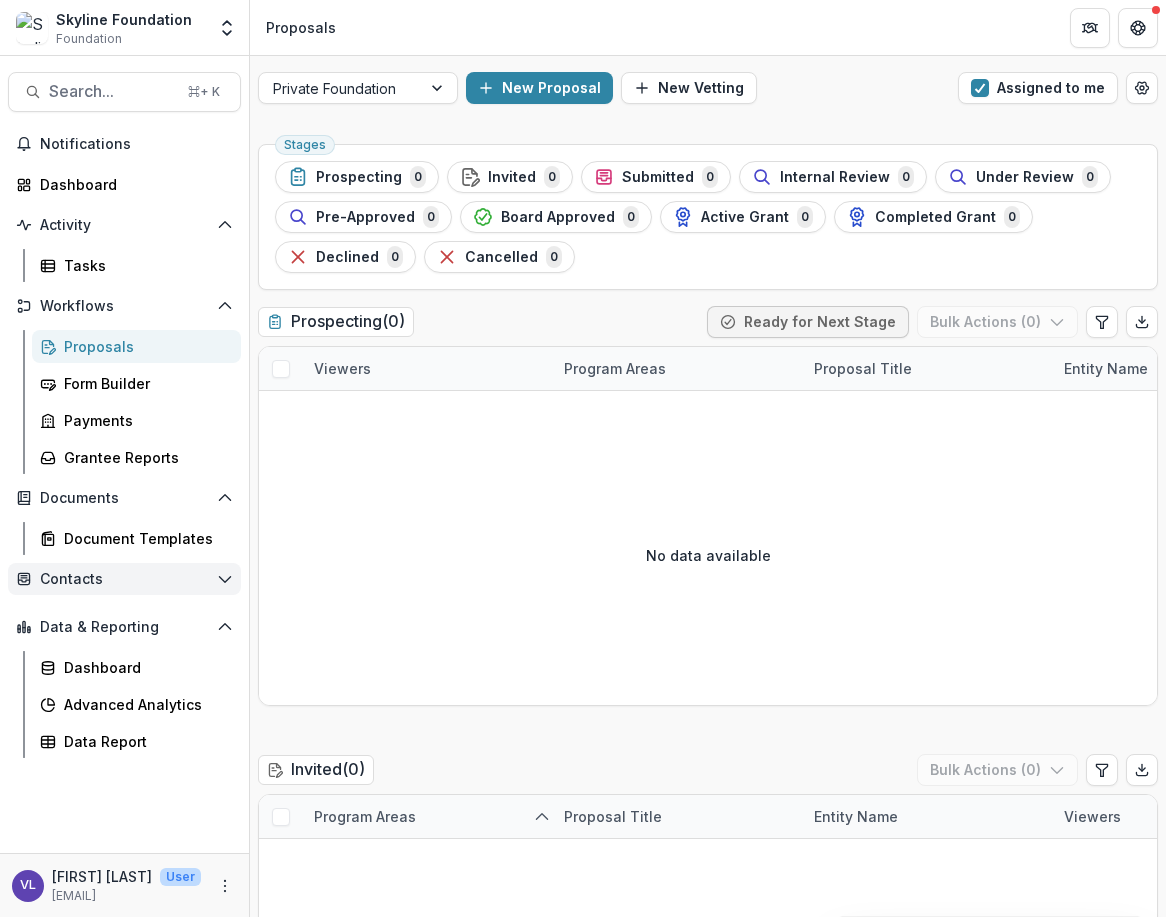 click on "Contacts" at bounding box center (124, 579) 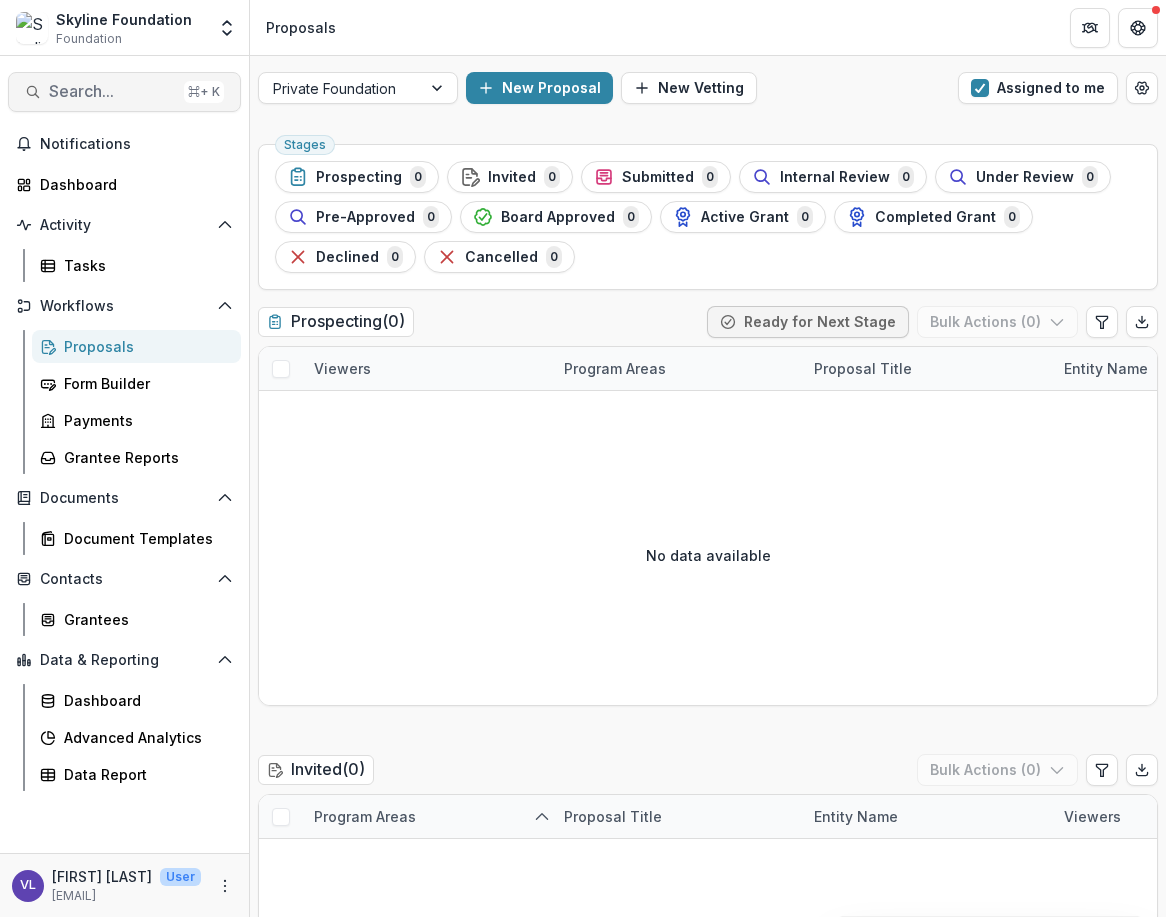 click on "Search... ⌘  + K" at bounding box center (124, 92) 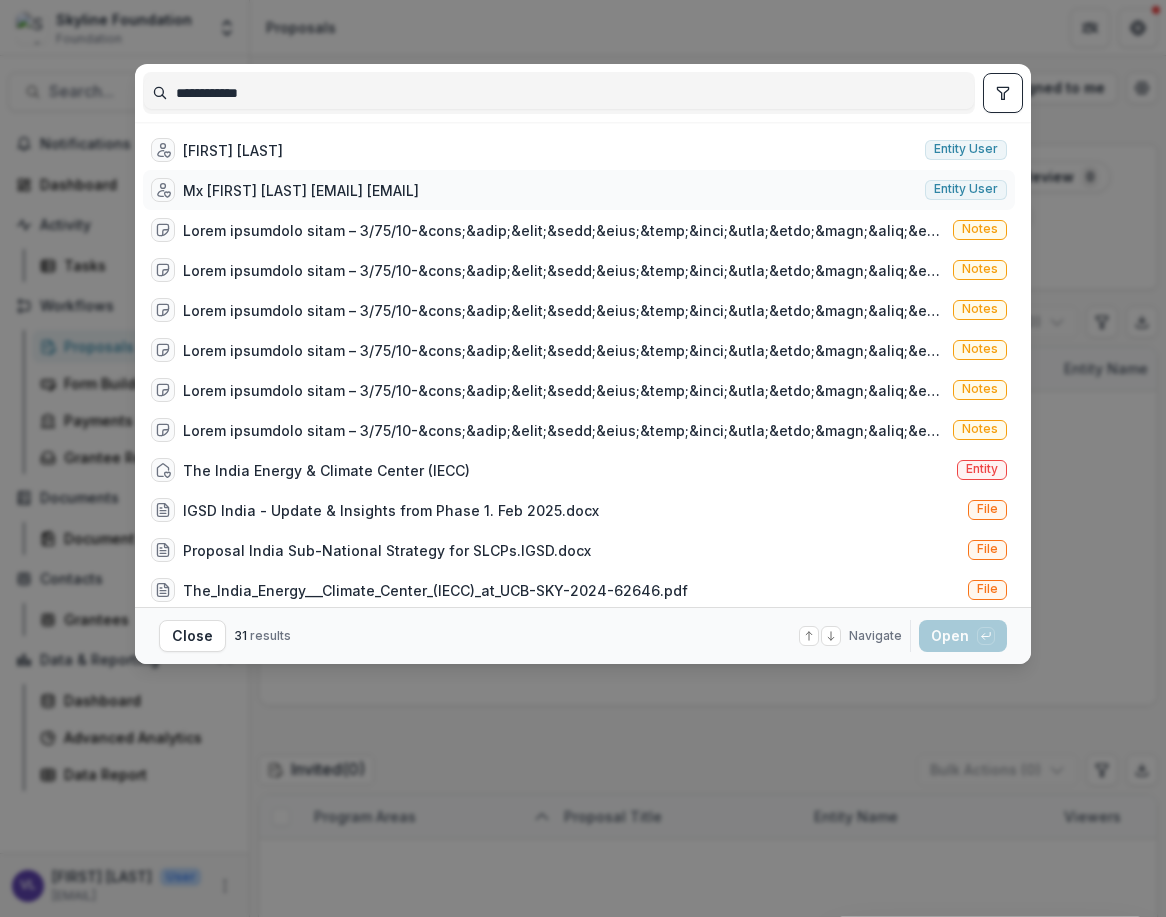click on "Mx [FIRST] [LAST] [EMAIL] [EMAIL]" at bounding box center (301, 190) 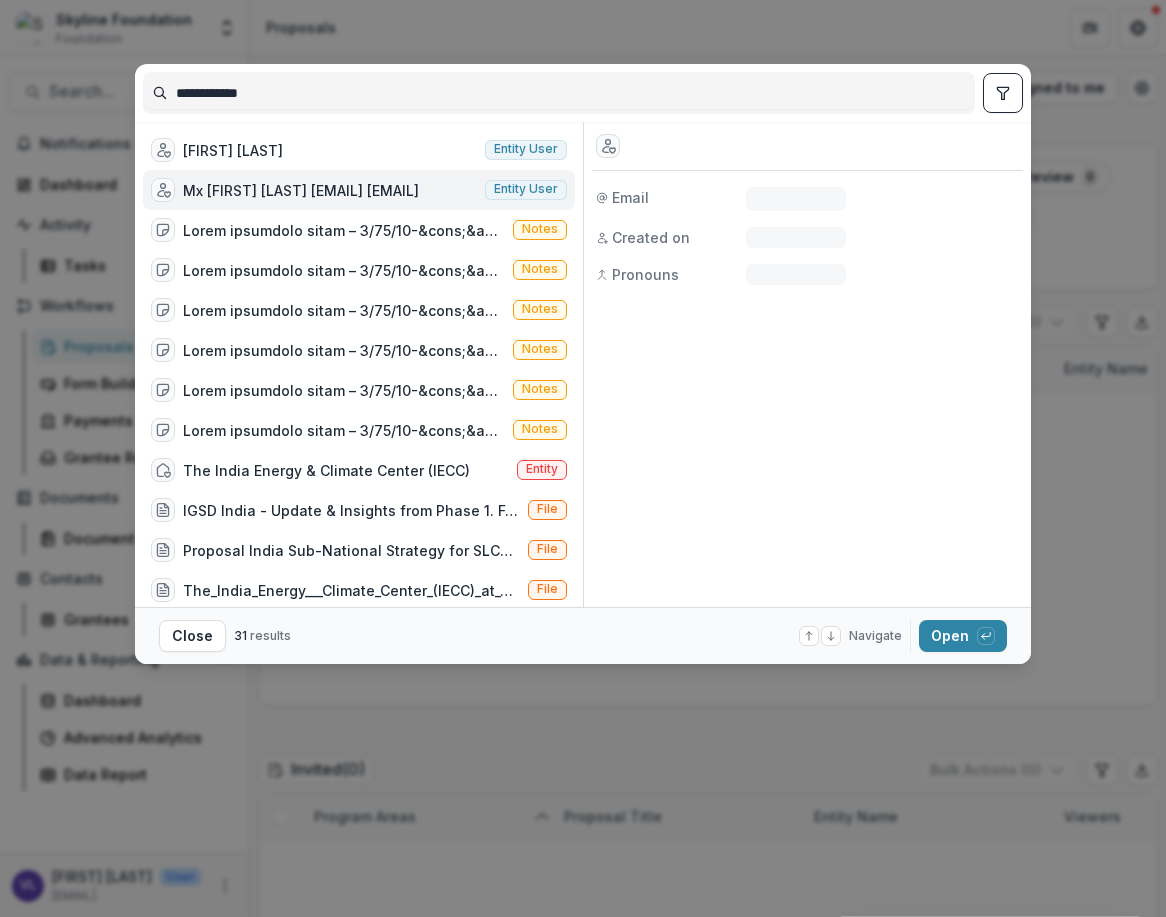 scroll, scrollTop: 5, scrollLeft: 0, axis: vertical 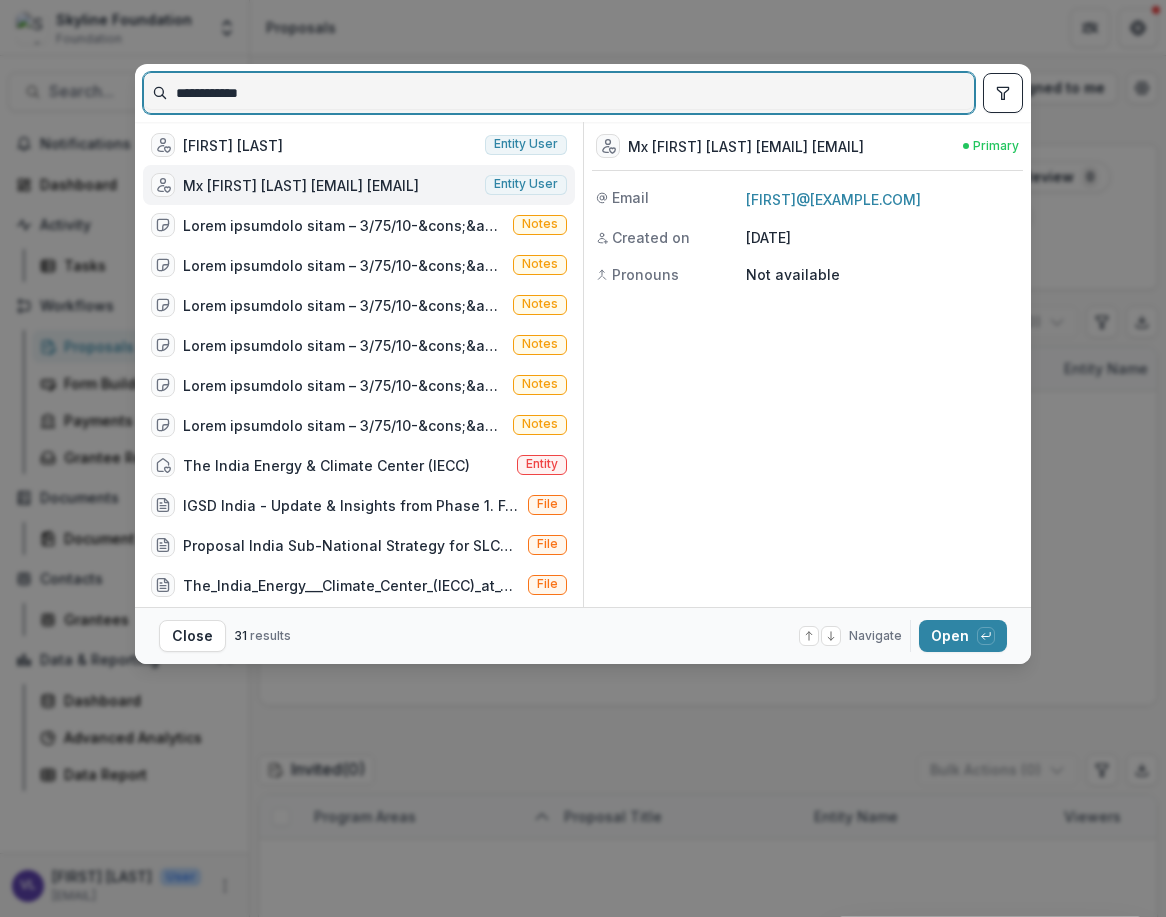 click on "**********" at bounding box center [559, 93] 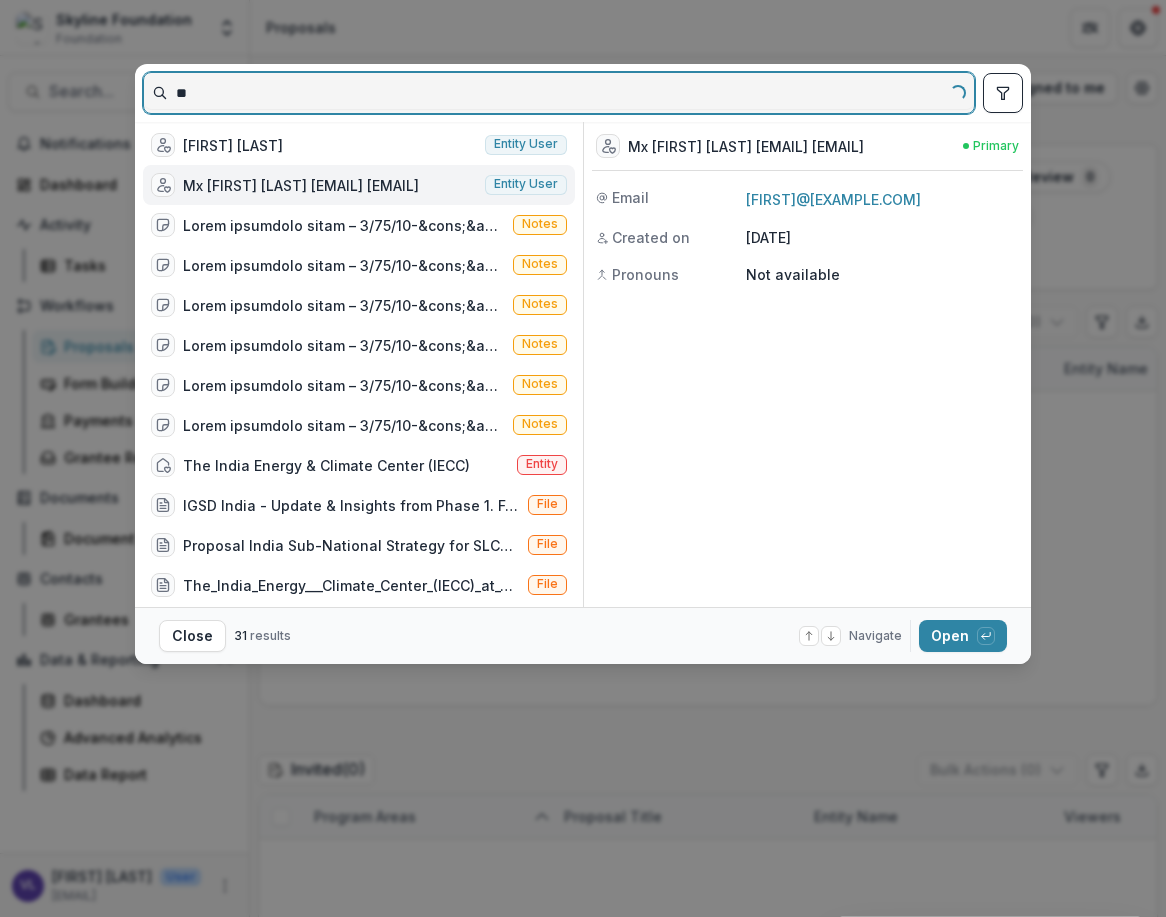 type on "*" 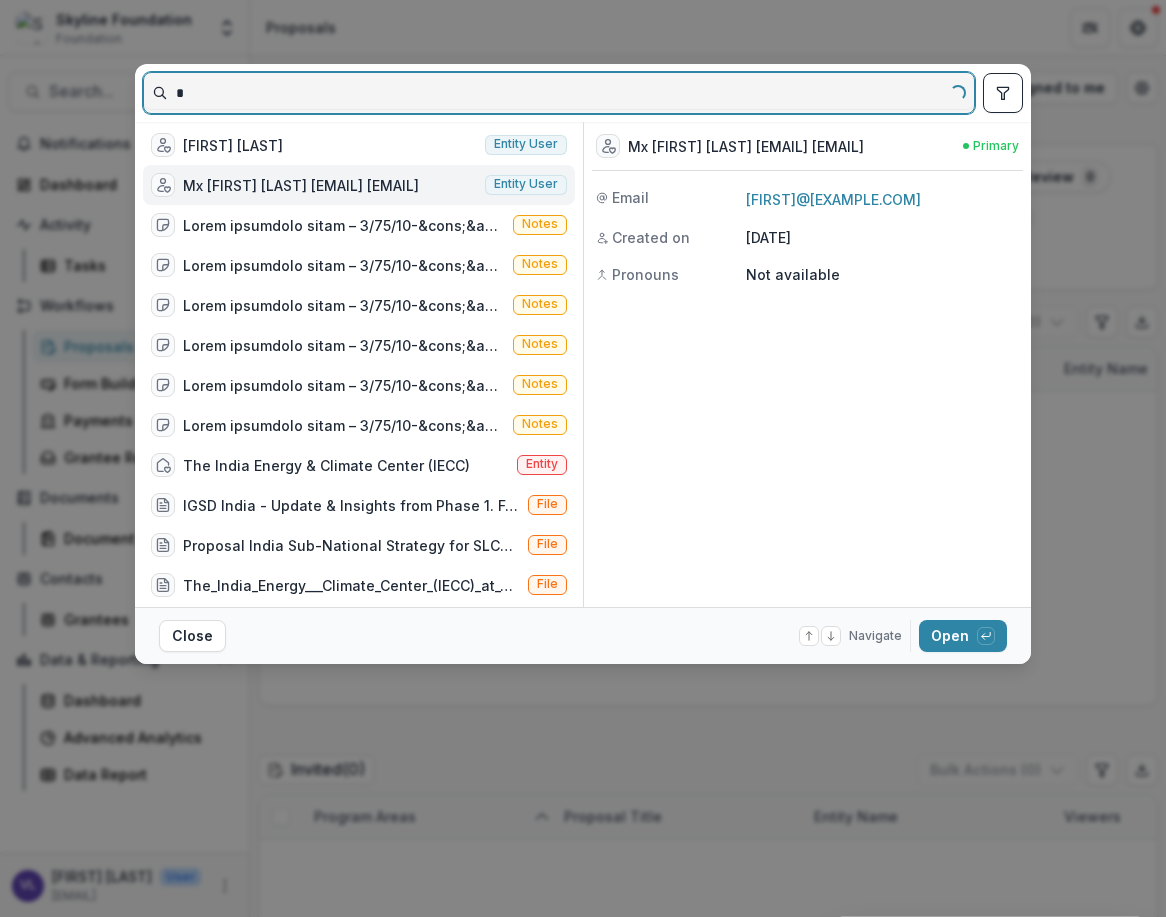 scroll, scrollTop: 0, scrollLeft: 0, axis: both 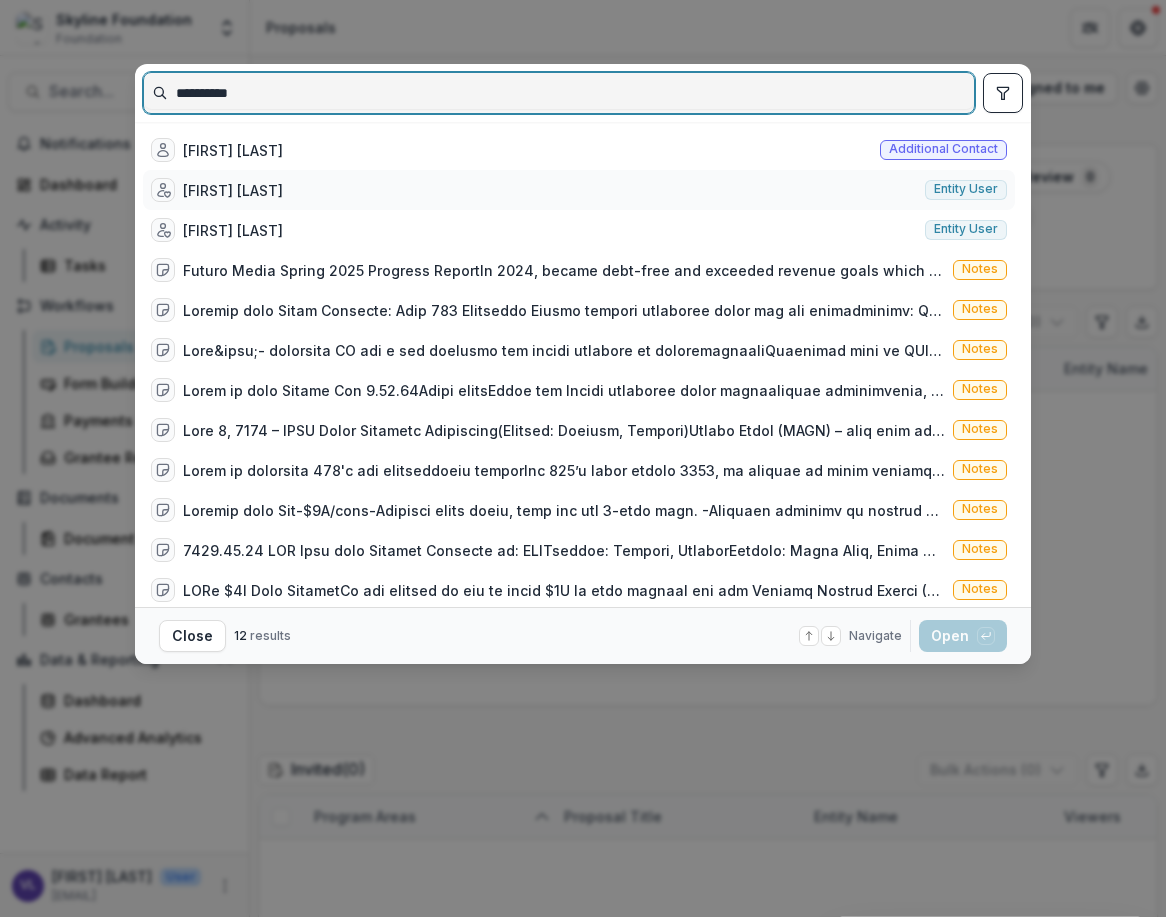 type on "**********" 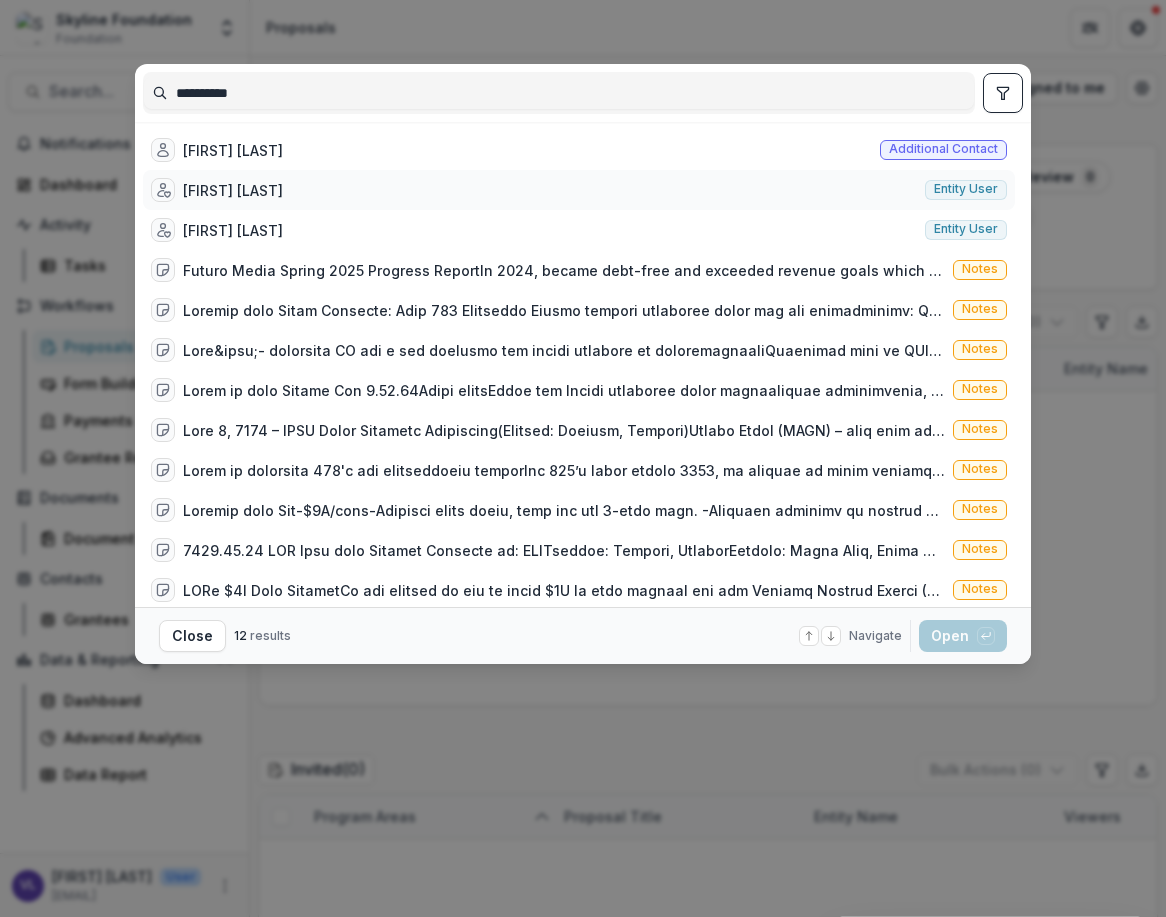 click on "[FIRST] [LAST]" at bounding box center (233, 190) 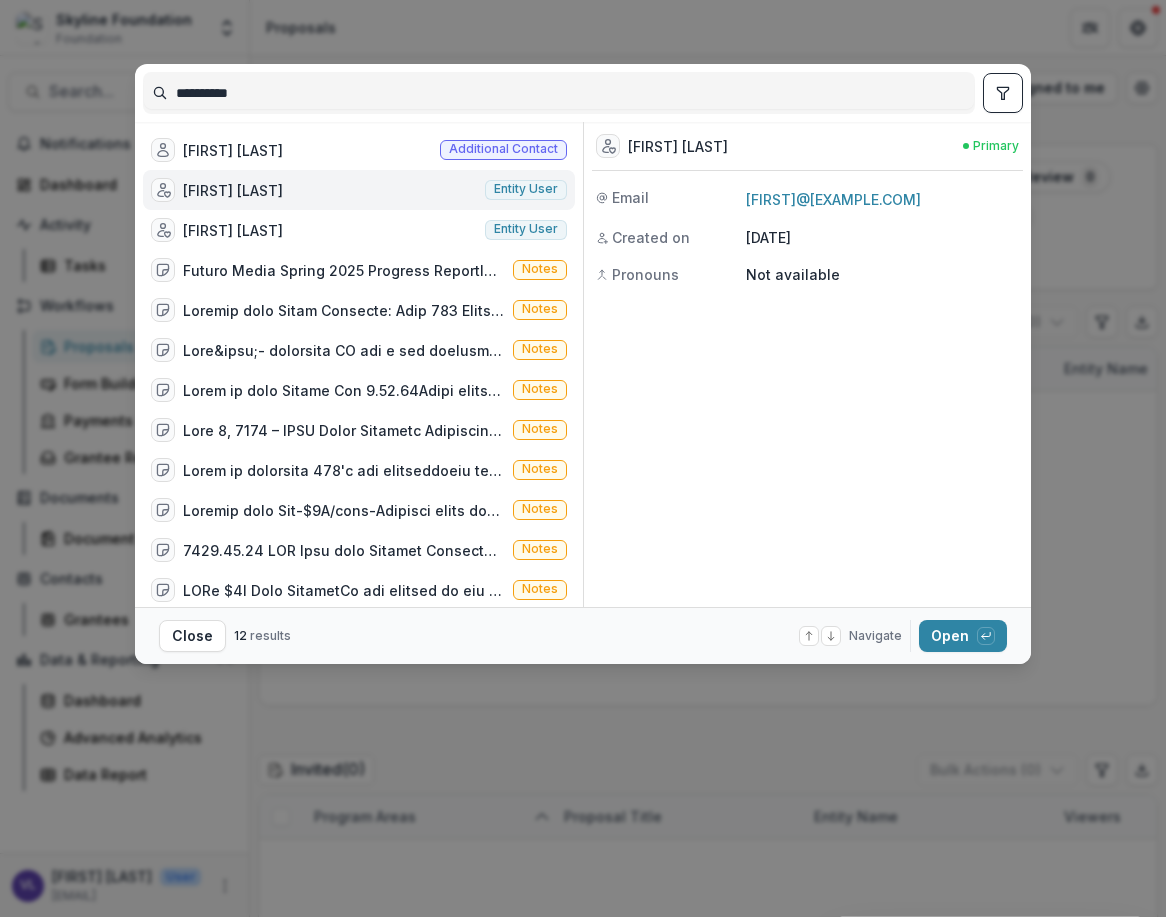 click on "[FIRST] [LAST]" at bounding box center (233, 190) 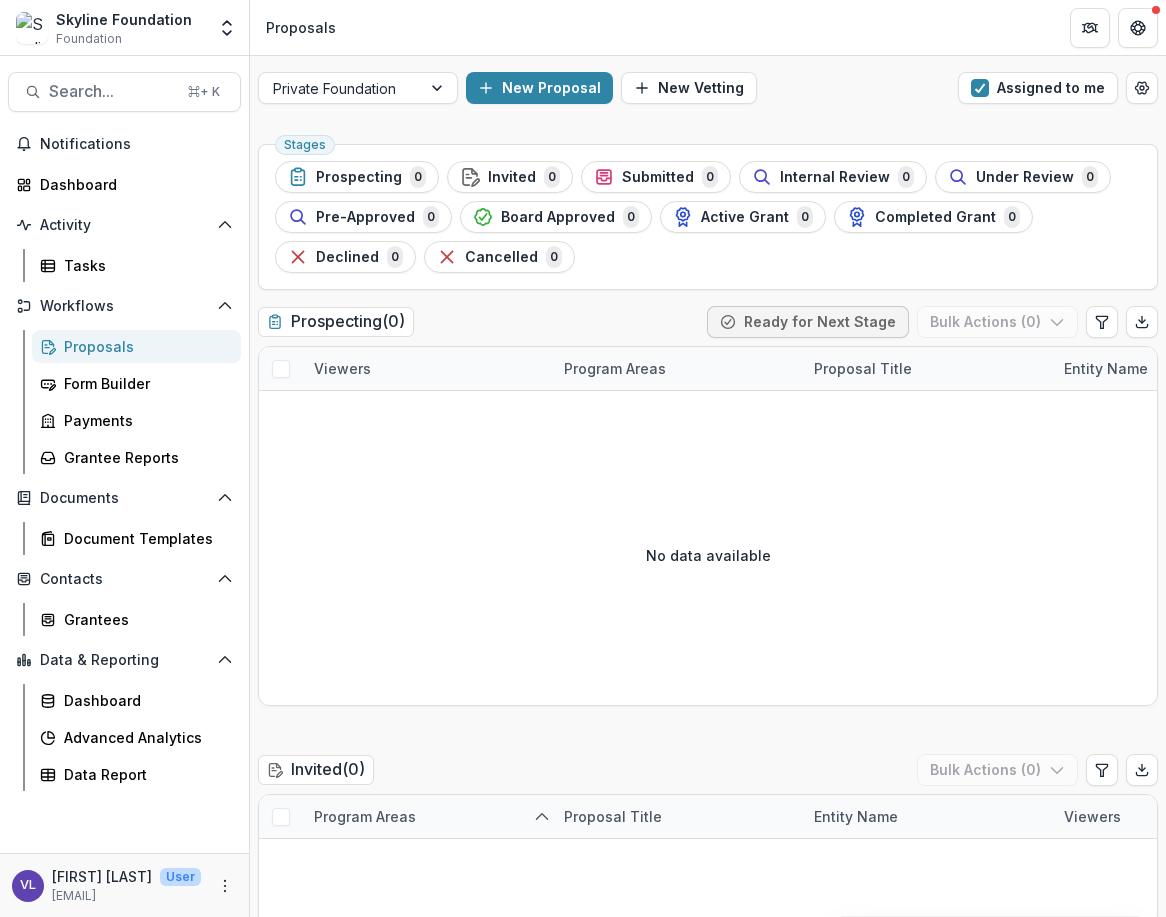 click on "[FIRST] [LAST]" at bounding box center (233, 190) 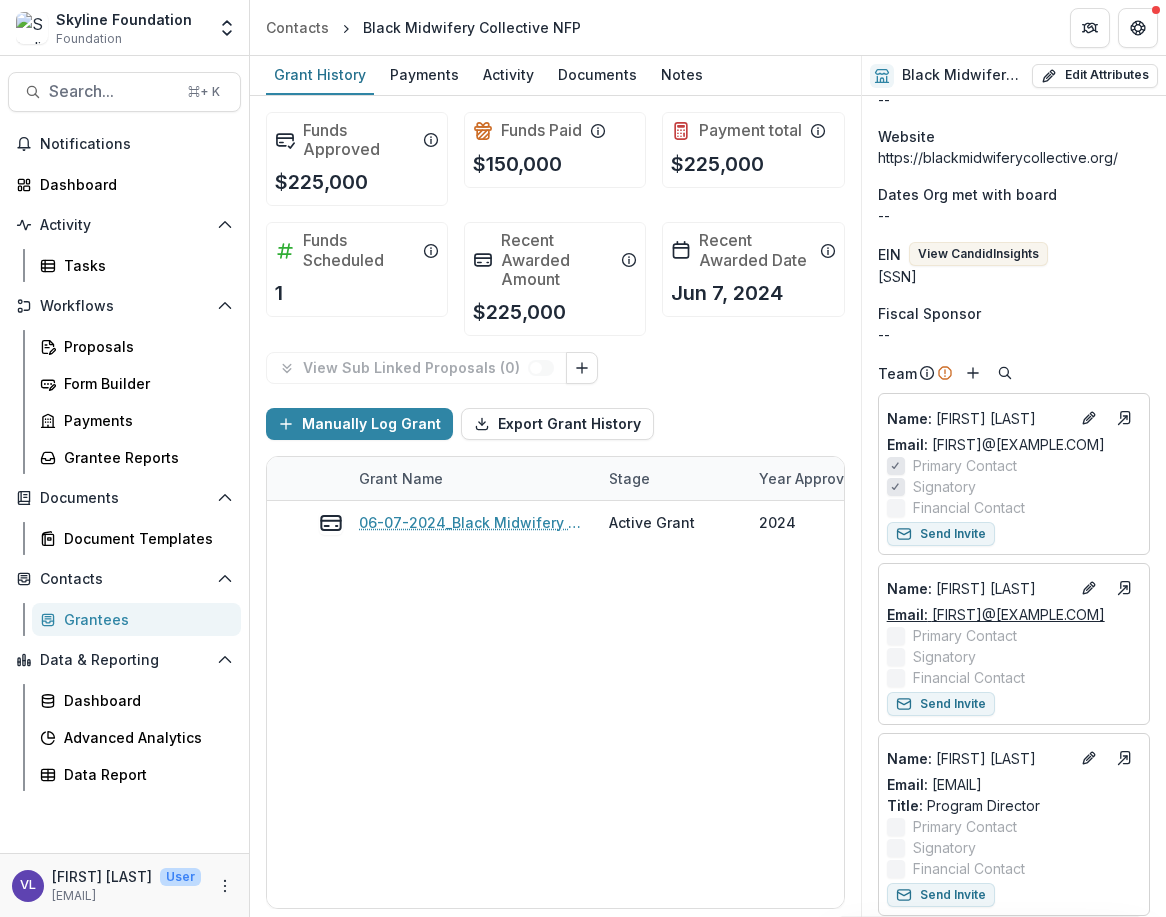 scroll, scrollTop: 363, scrollLeft: 0, axis: vertical 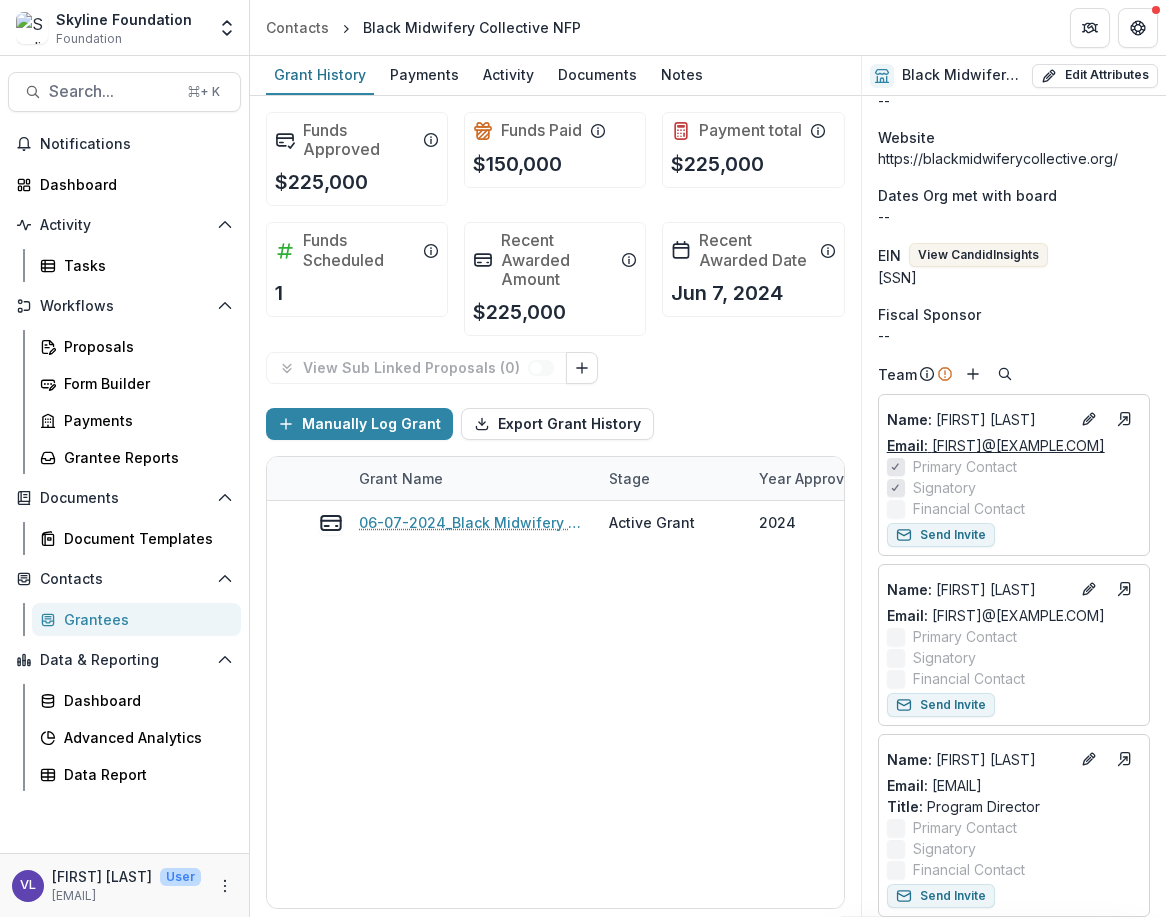 click on "Email: [EMAIL]" at bounding box center (996, 445) 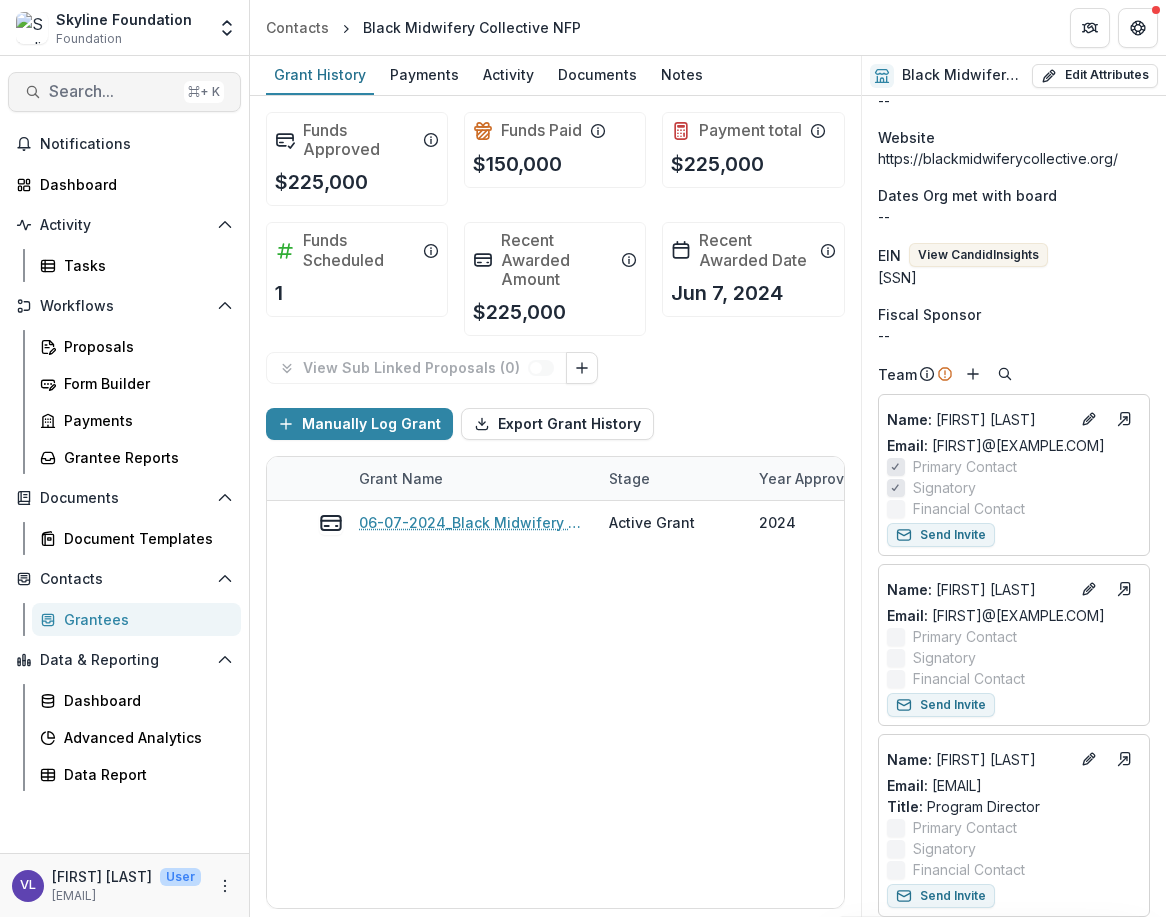 click on "Search..." at bounding box center (112, 91) 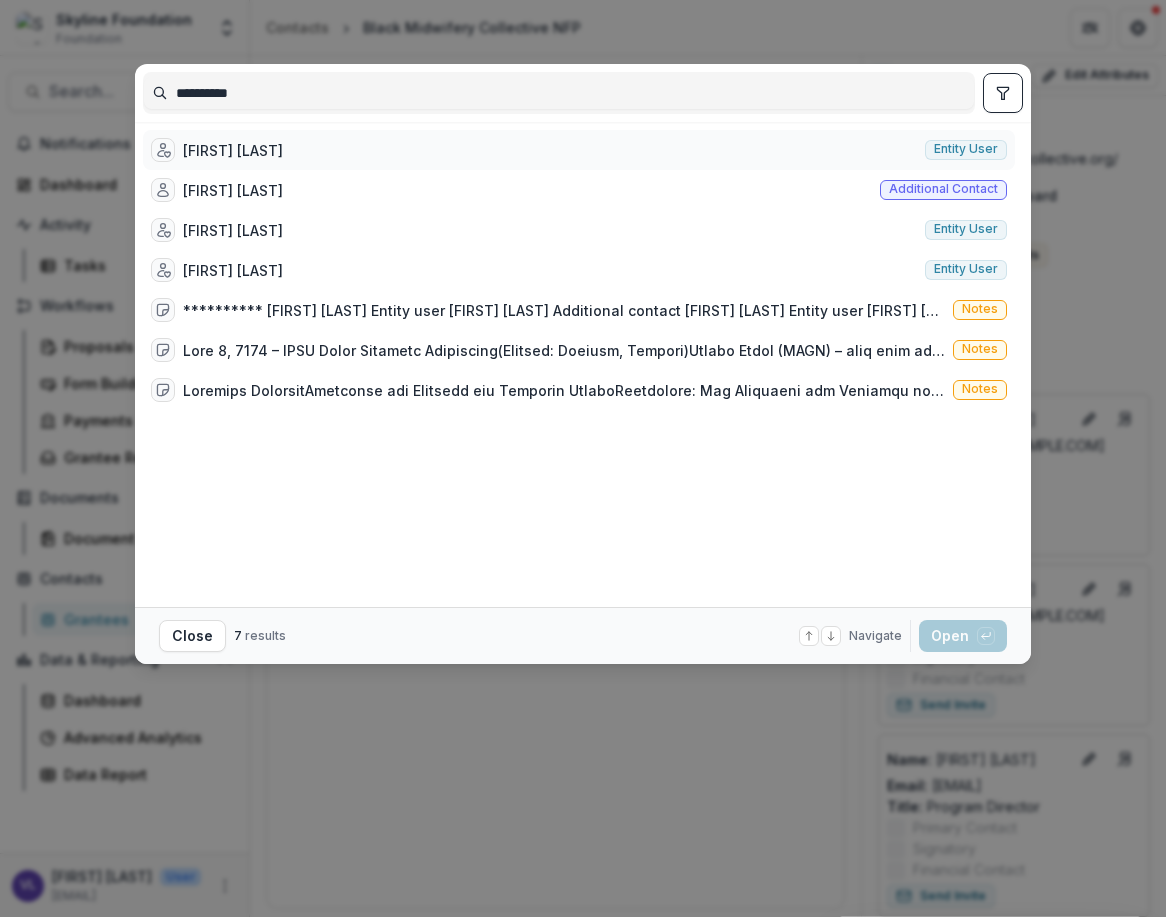 type on "**********" 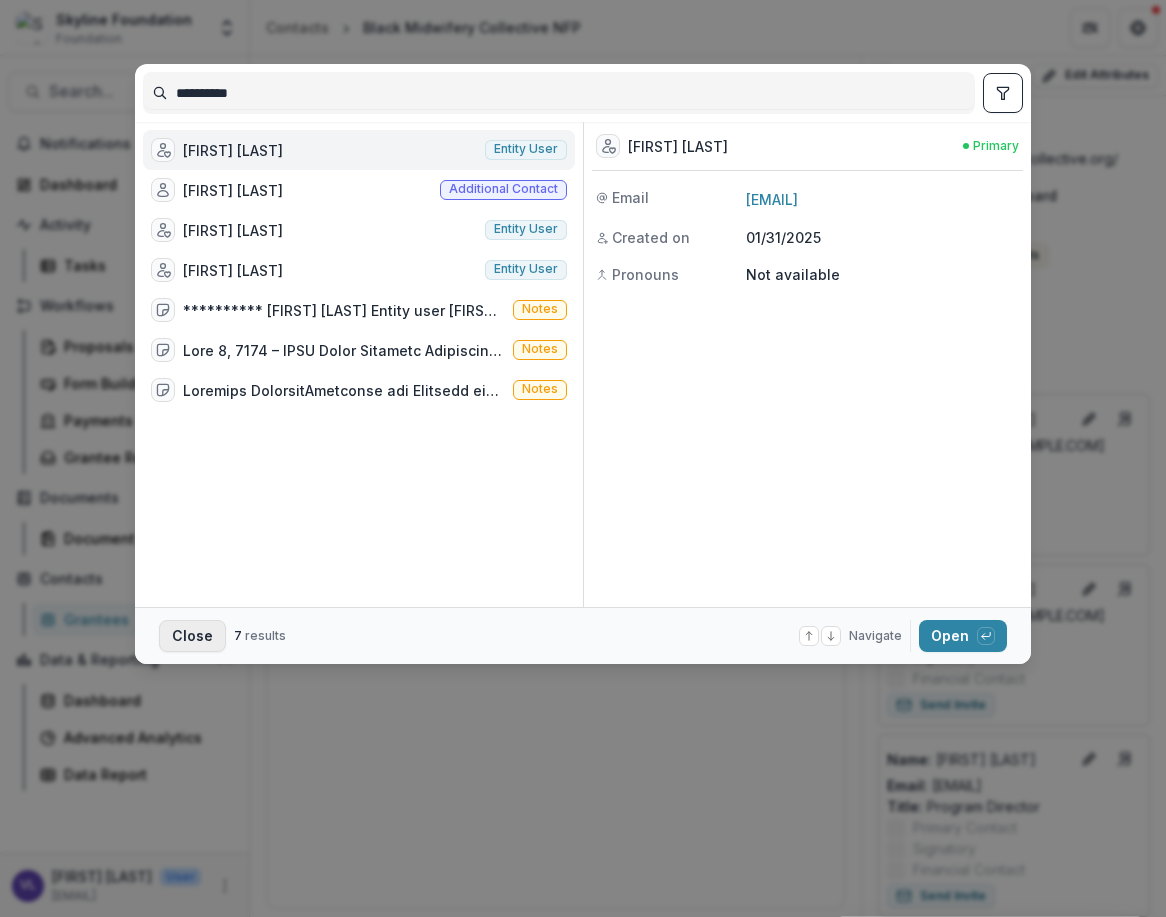 click on "Close" at bounding box center [192, 636] 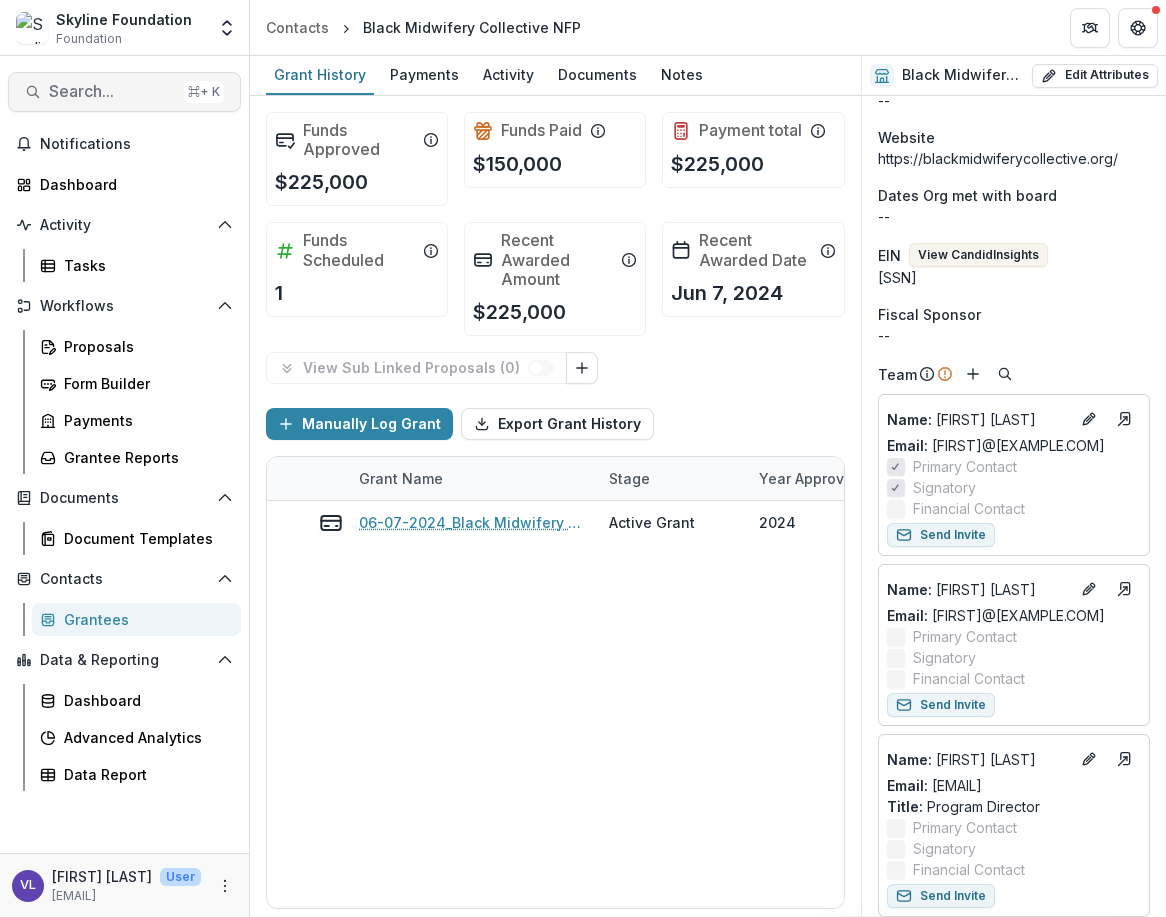 click on "Search..." at bounding box center (112, 91) 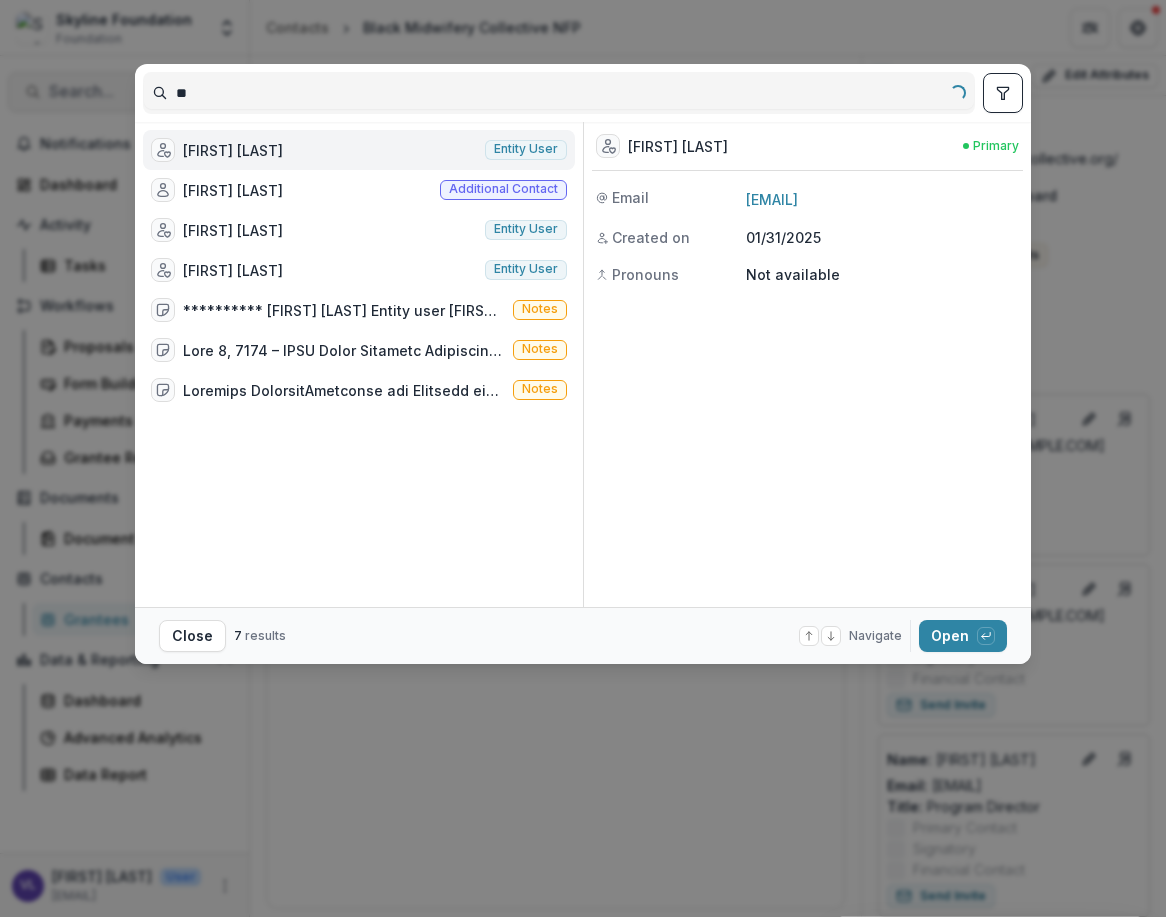 type on "*" 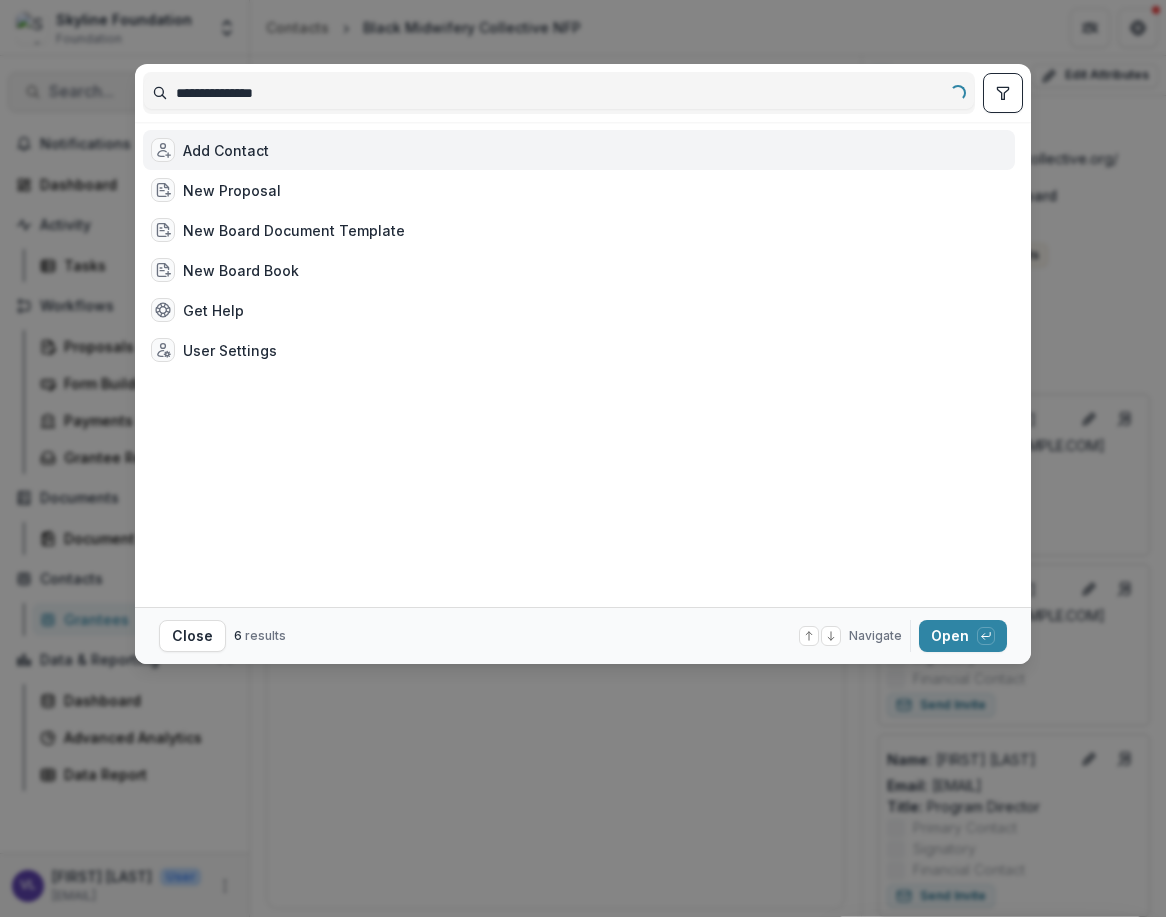 type on "**********" 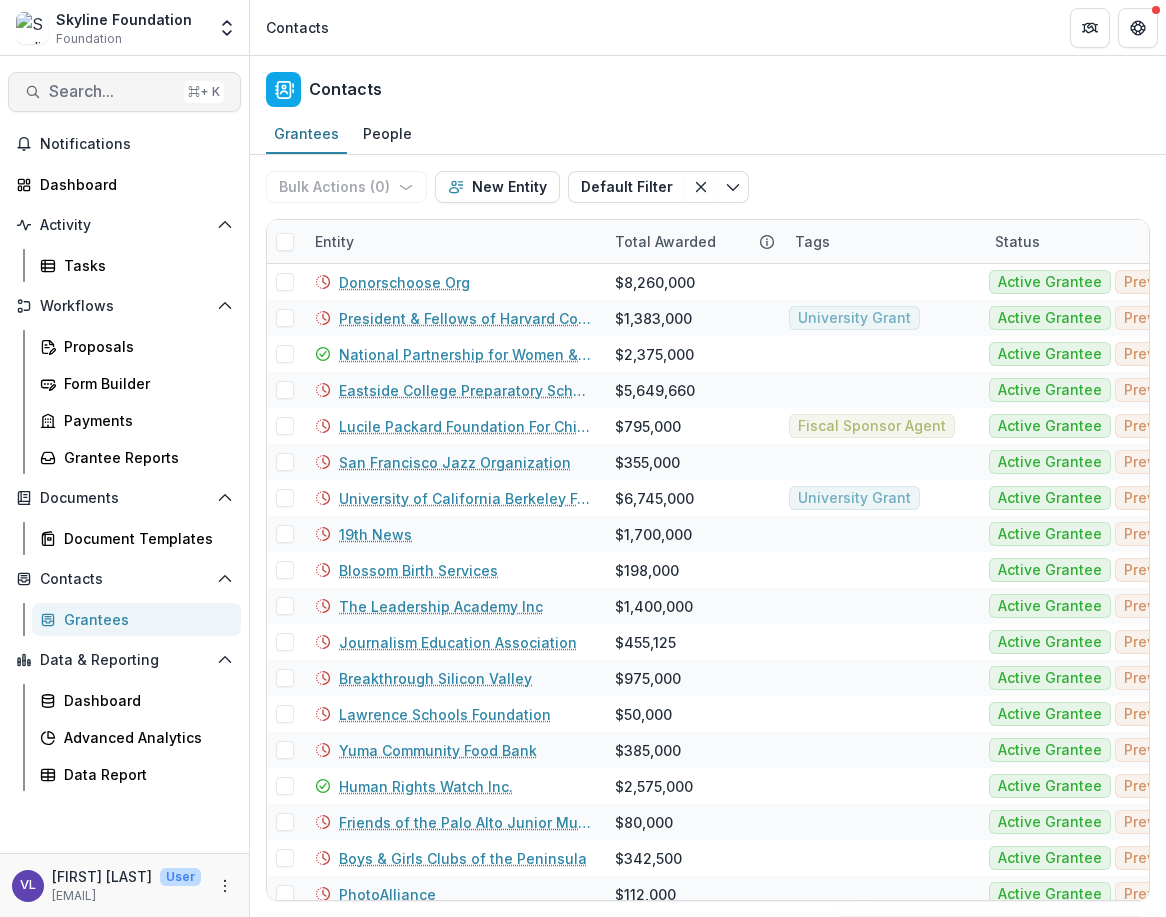 click on "Search..." at bounding box center (112, 91) 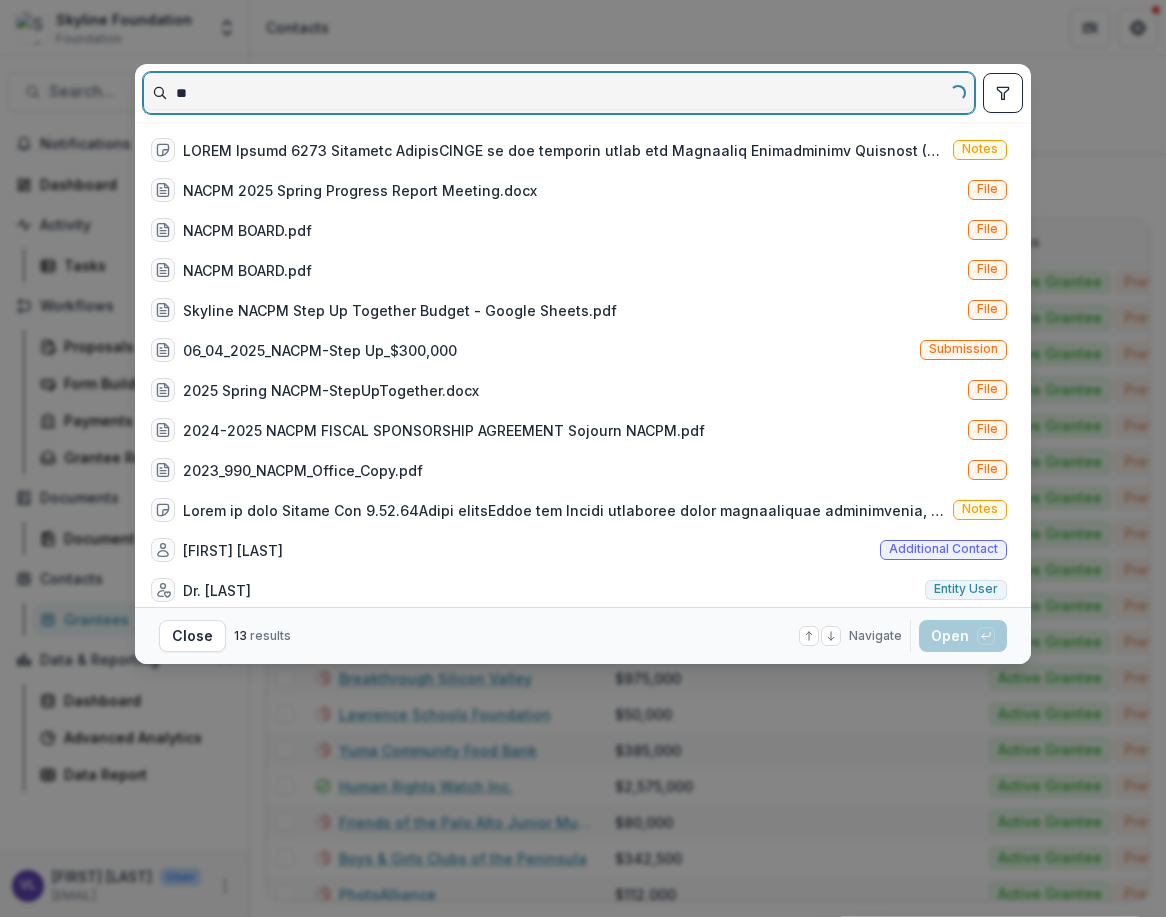 type on "*" 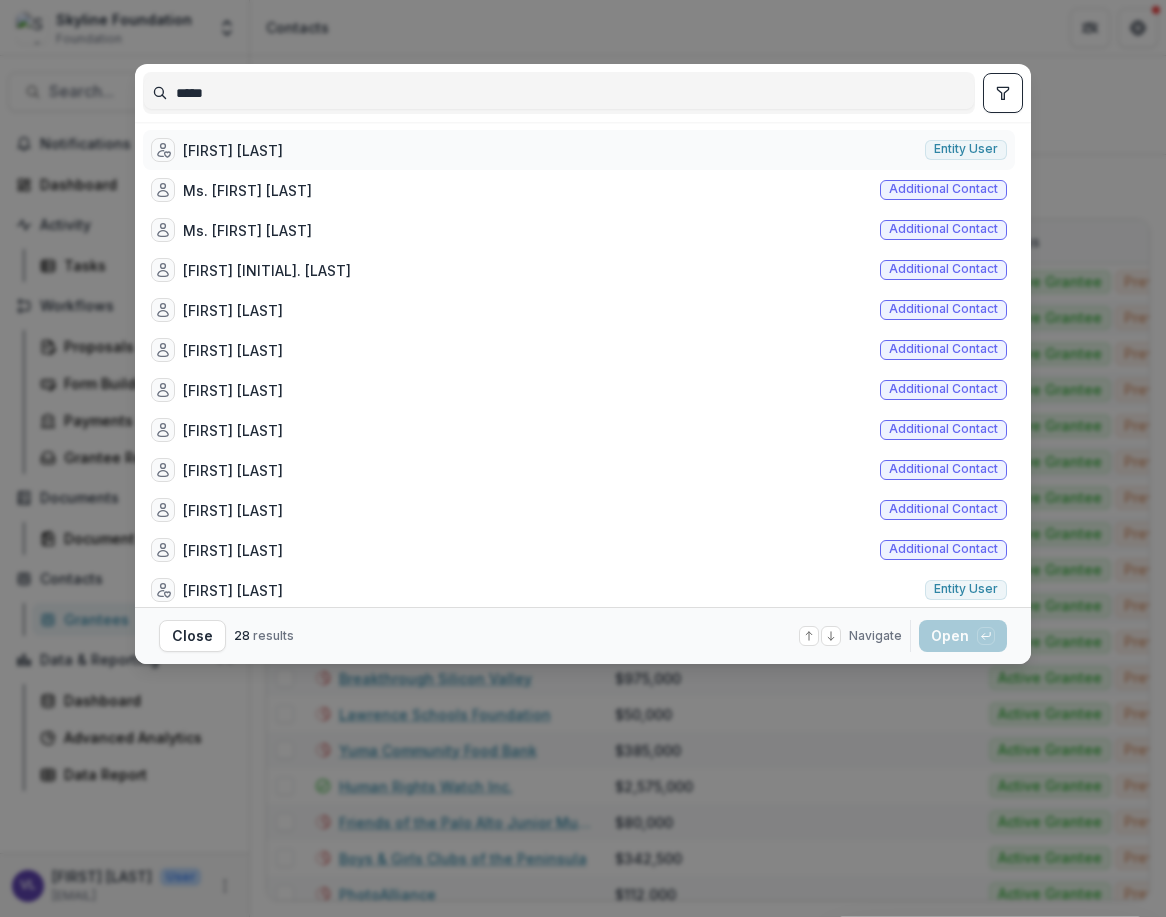 click on "[FIRST] [LAST]" at bounding box center [233, 150] 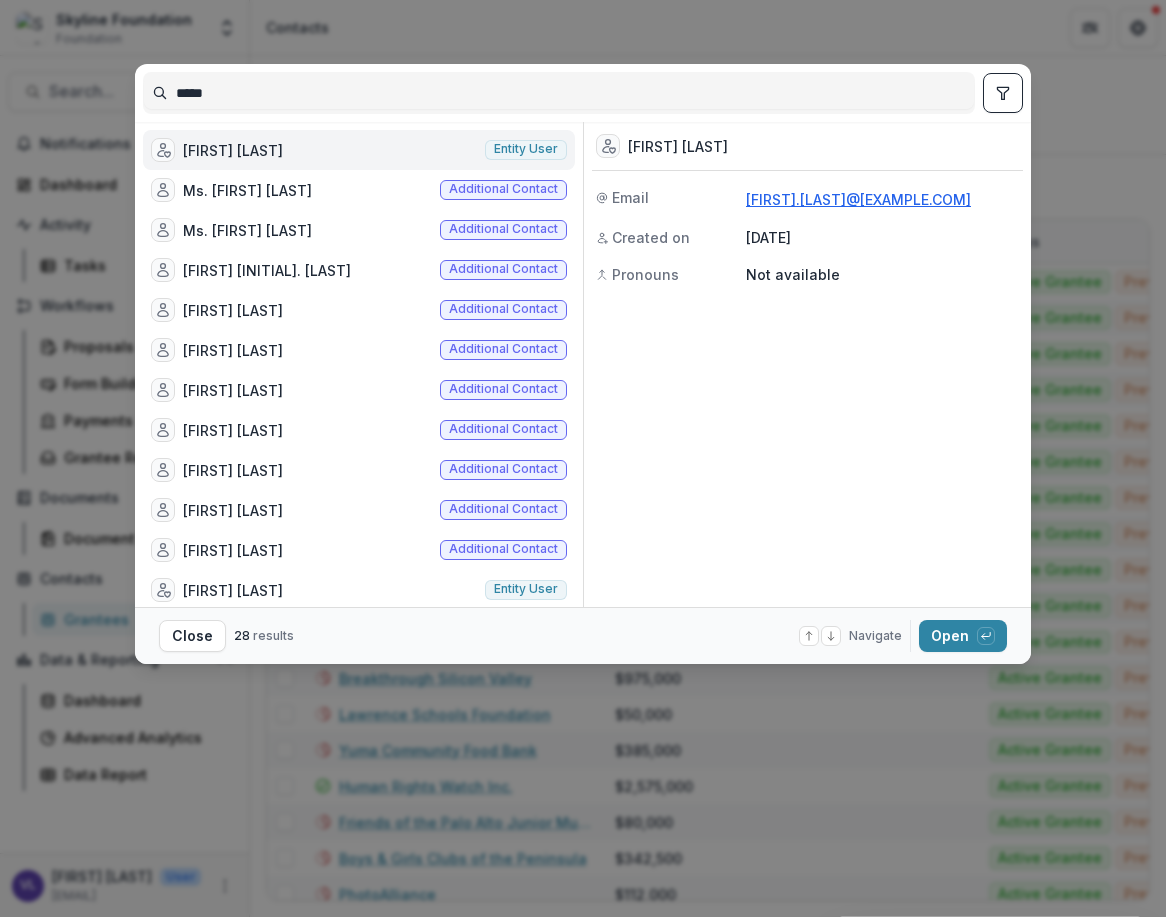 click on "[FIRST].[LAST]@[EXAMPLE.COM]" at bounding box center (858, 199) 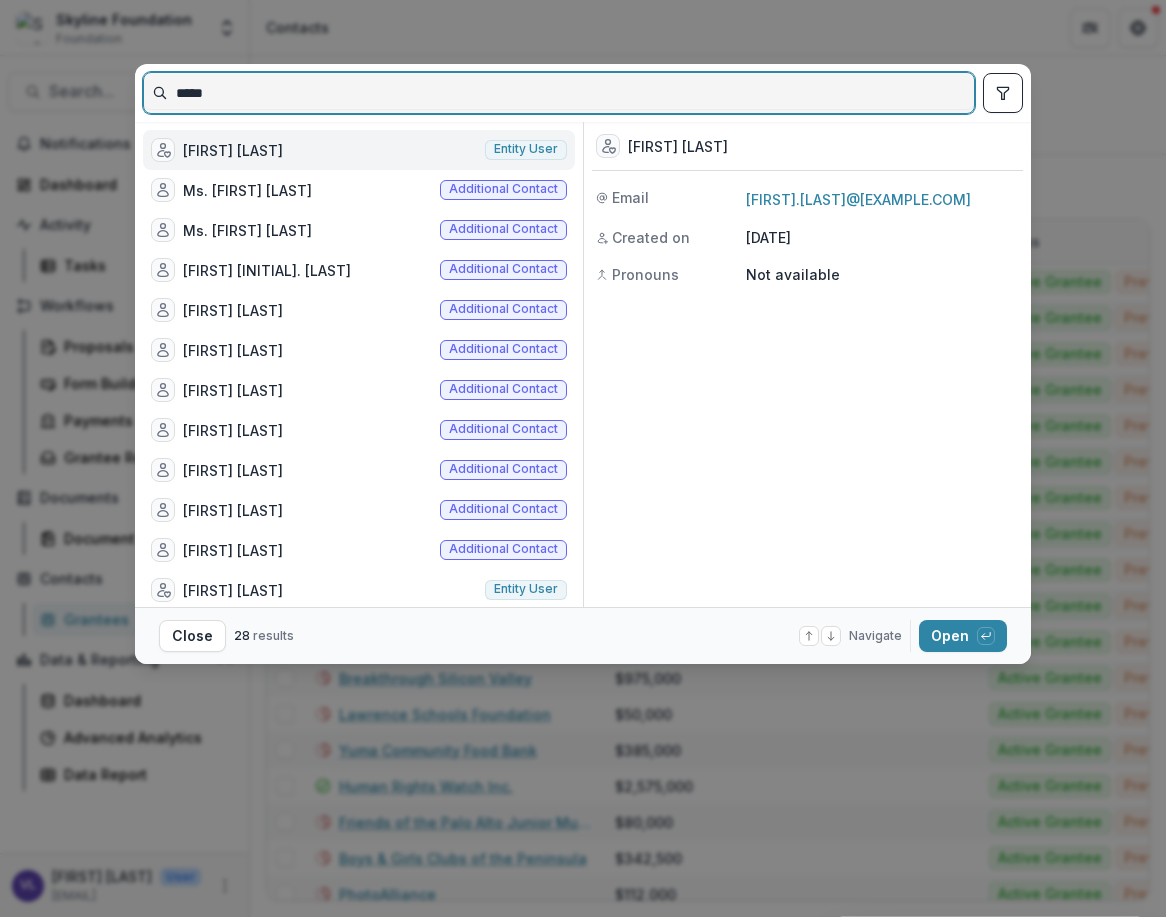 click on "*****" at bounding box center [559, 93] 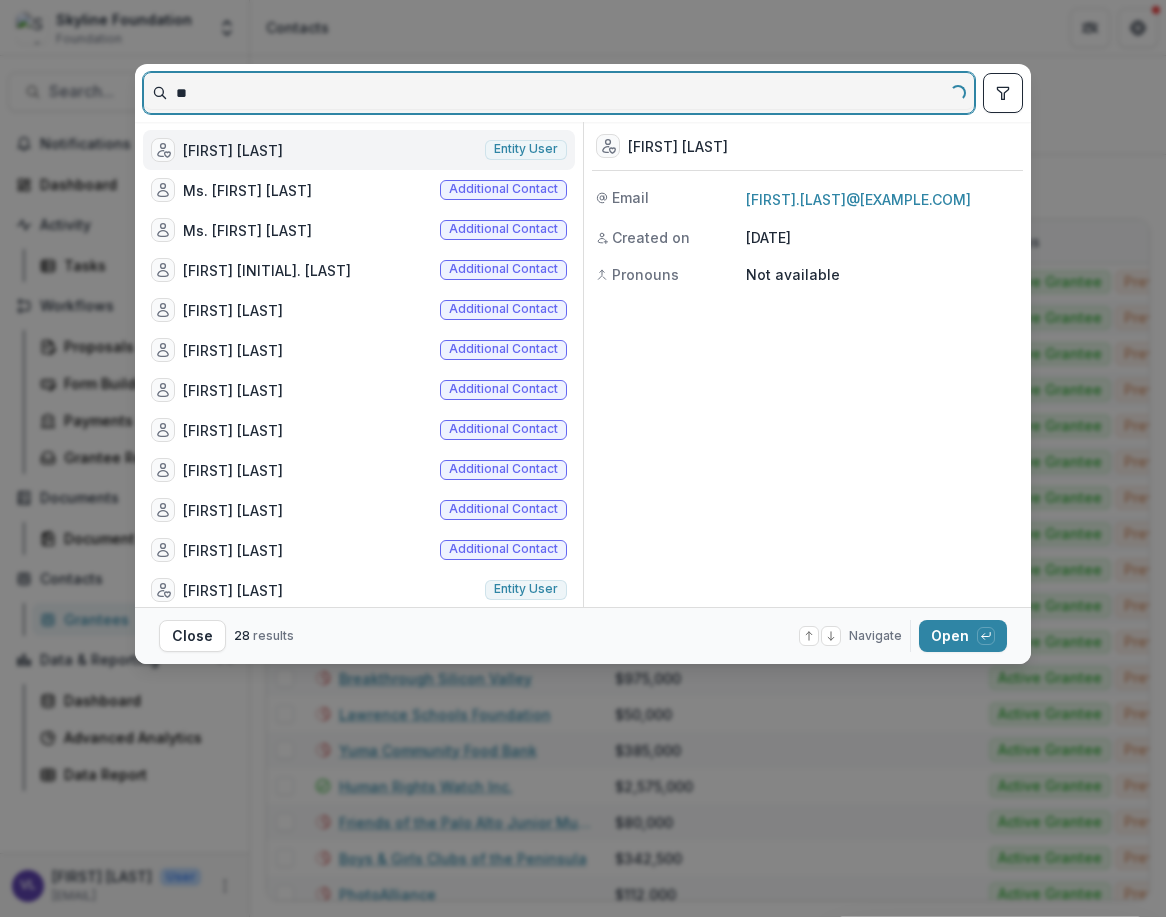 type on "*" 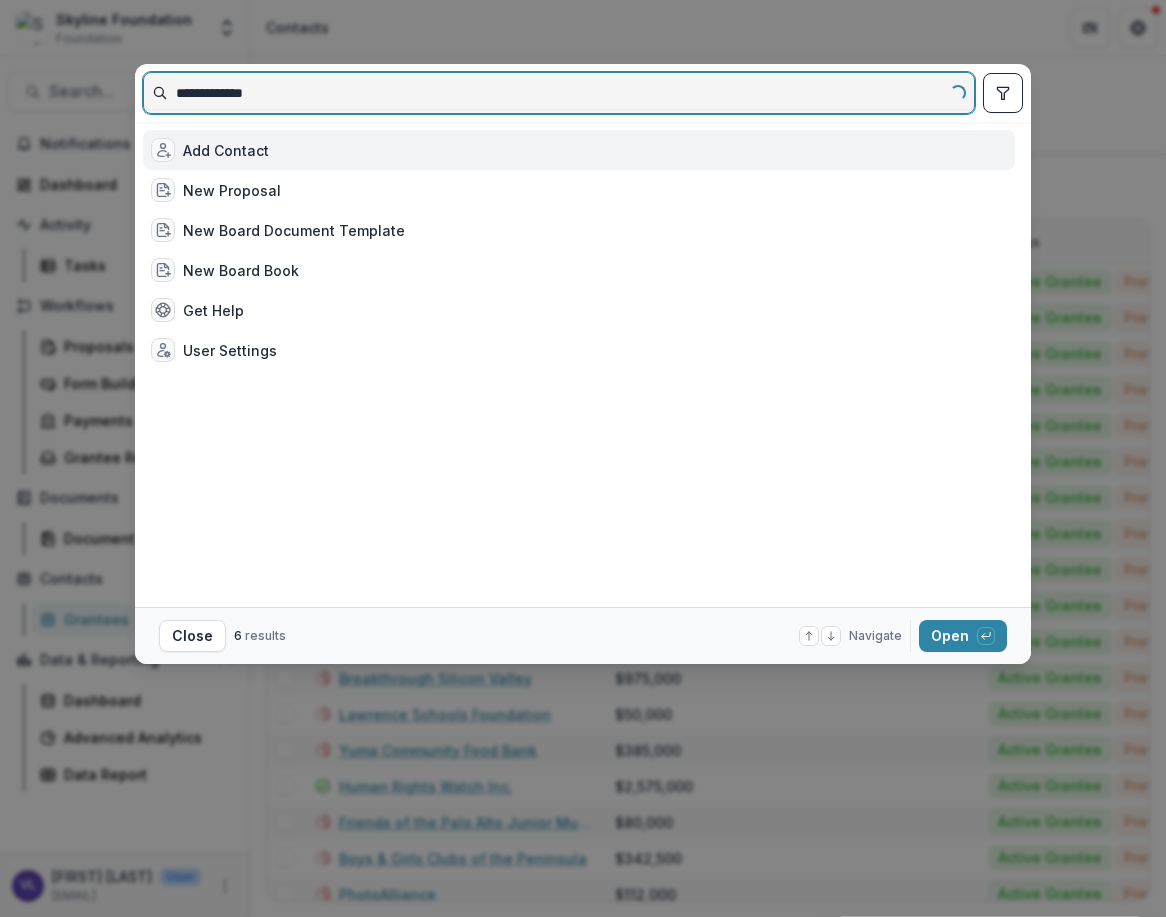 type on "**********" 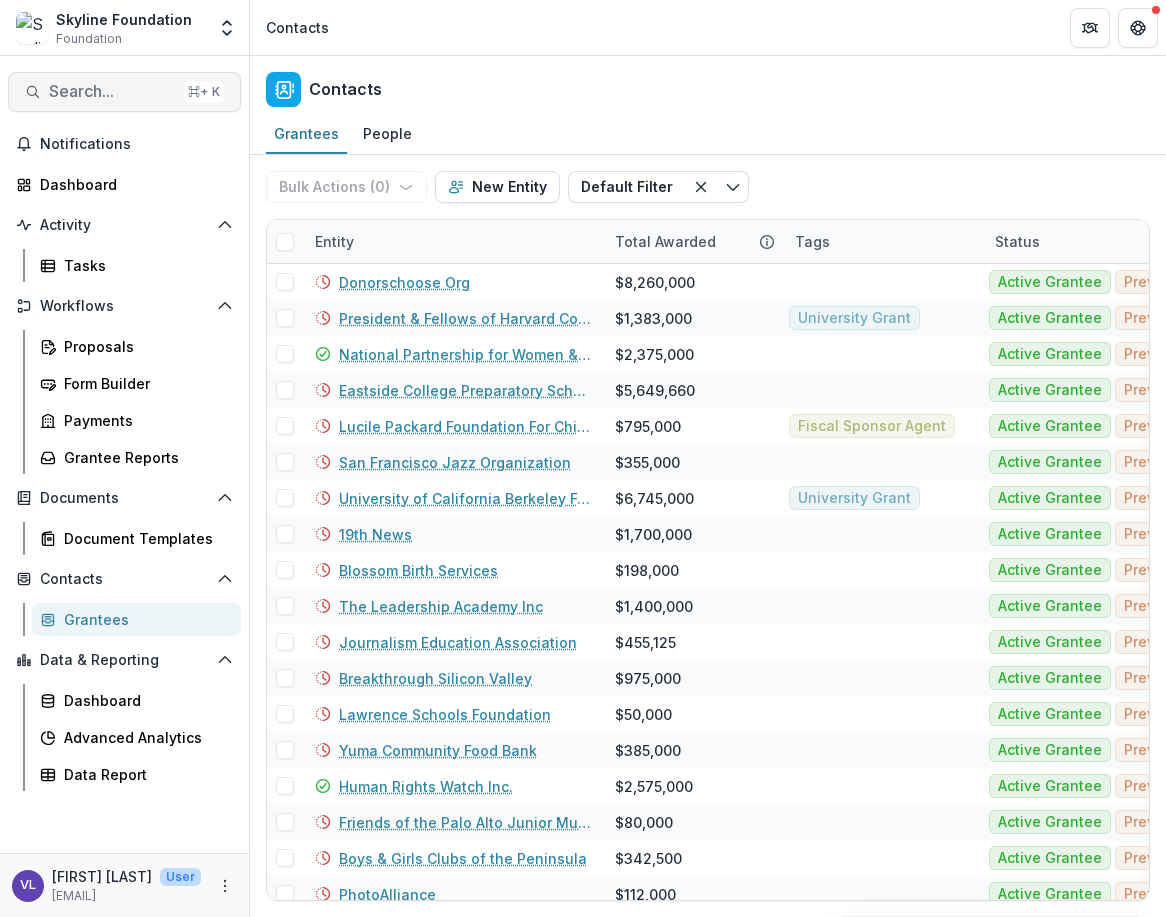 click on "Search..." at bounding box center [112, 91] 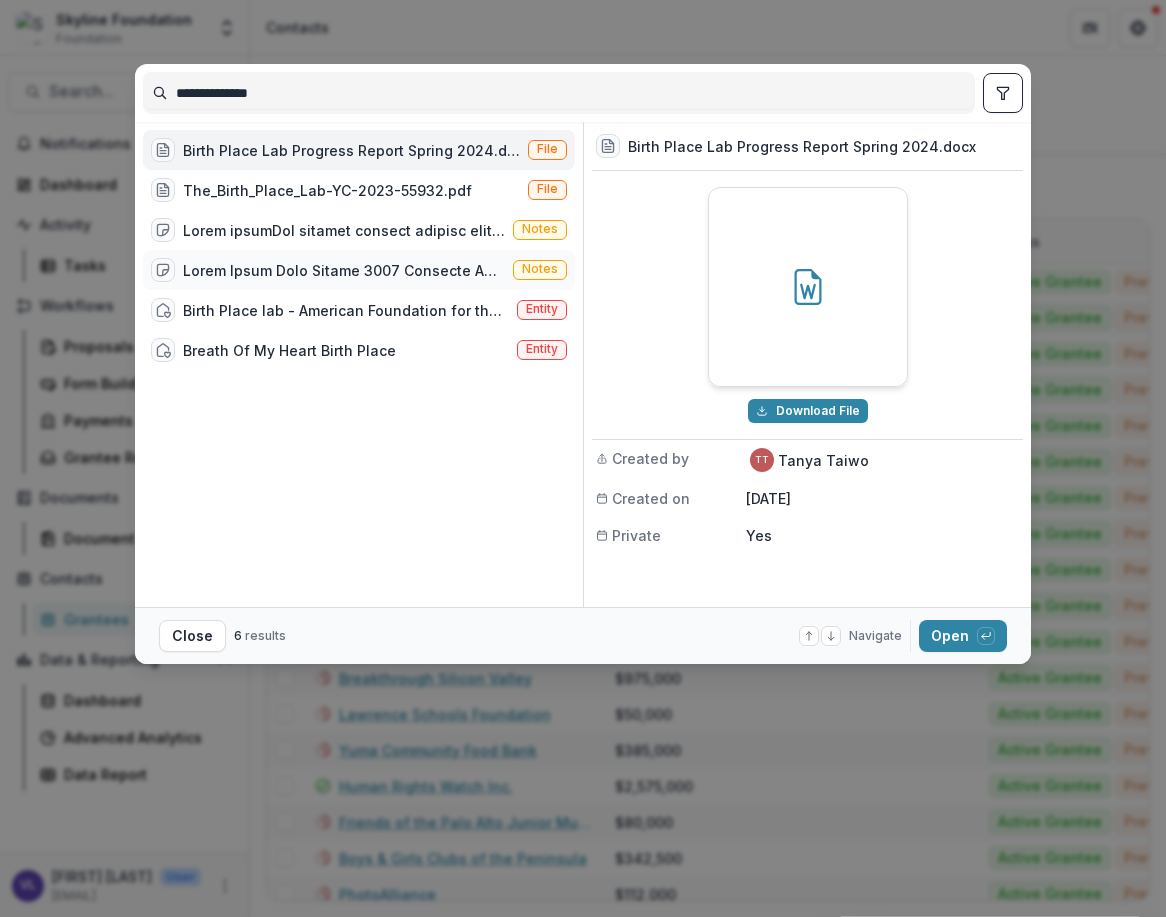 click at bounding box center (344, 270) 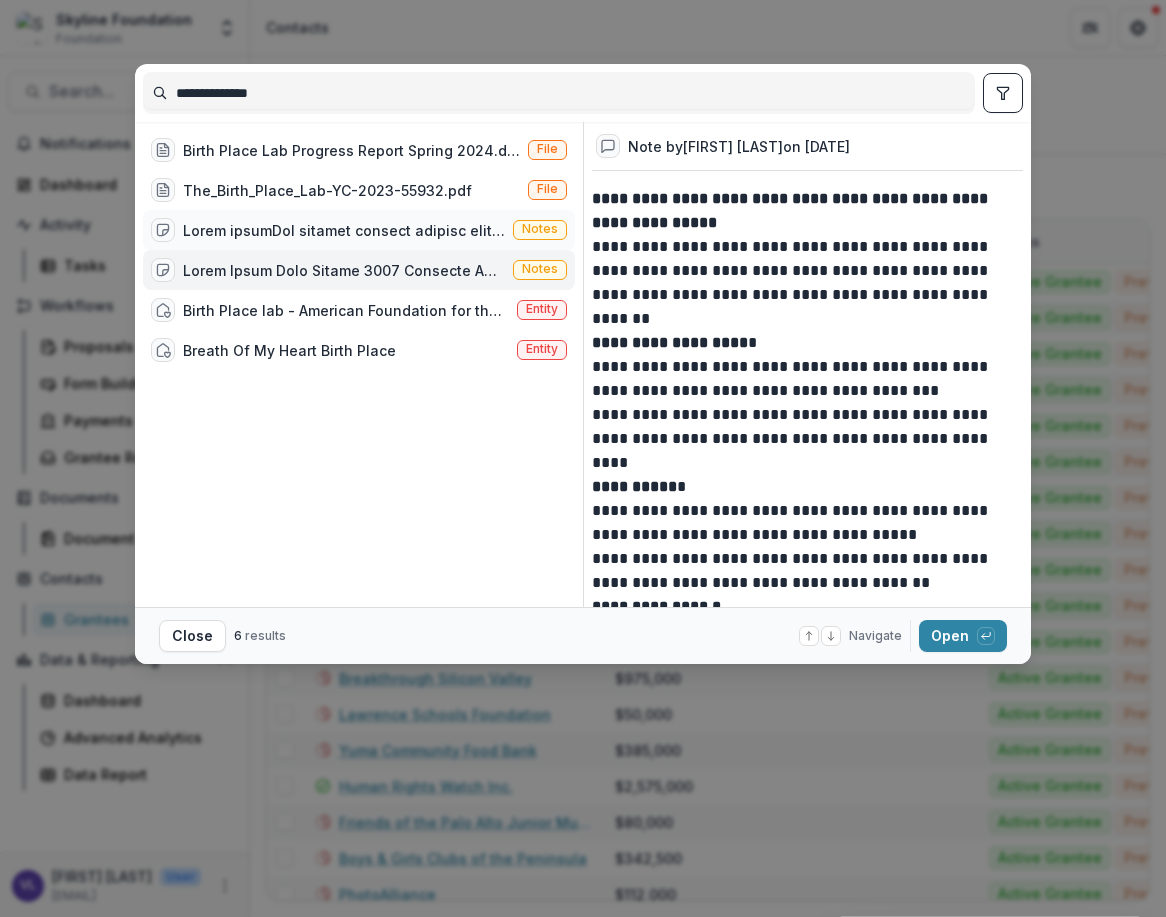 click at bounding box center (344, 230) 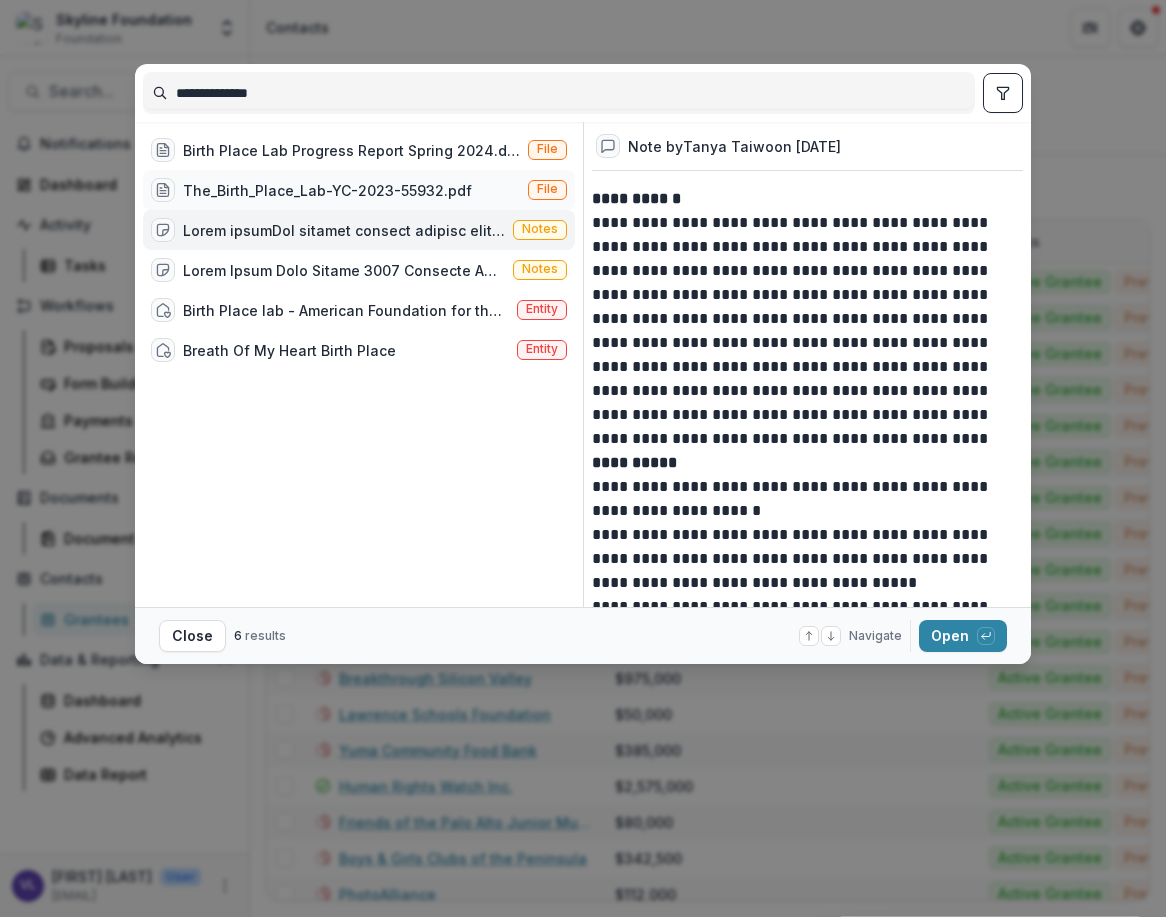 click on "The_Birth_Place_Lab-YC-2023-55932.pdf" at bounding box center (327, 190) 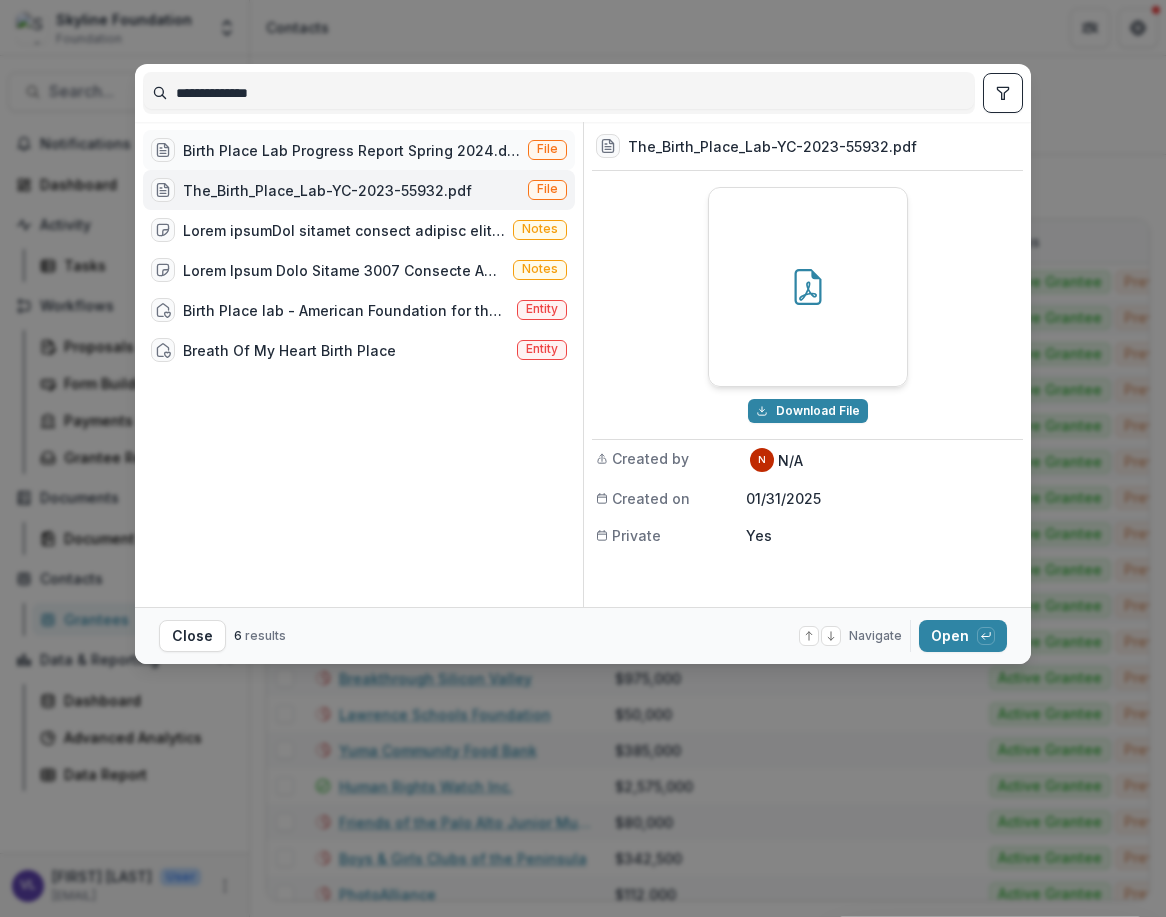 click on "Birth Place Lab Progress Report Spring 2024.docx" at bounding box center (351, 150) 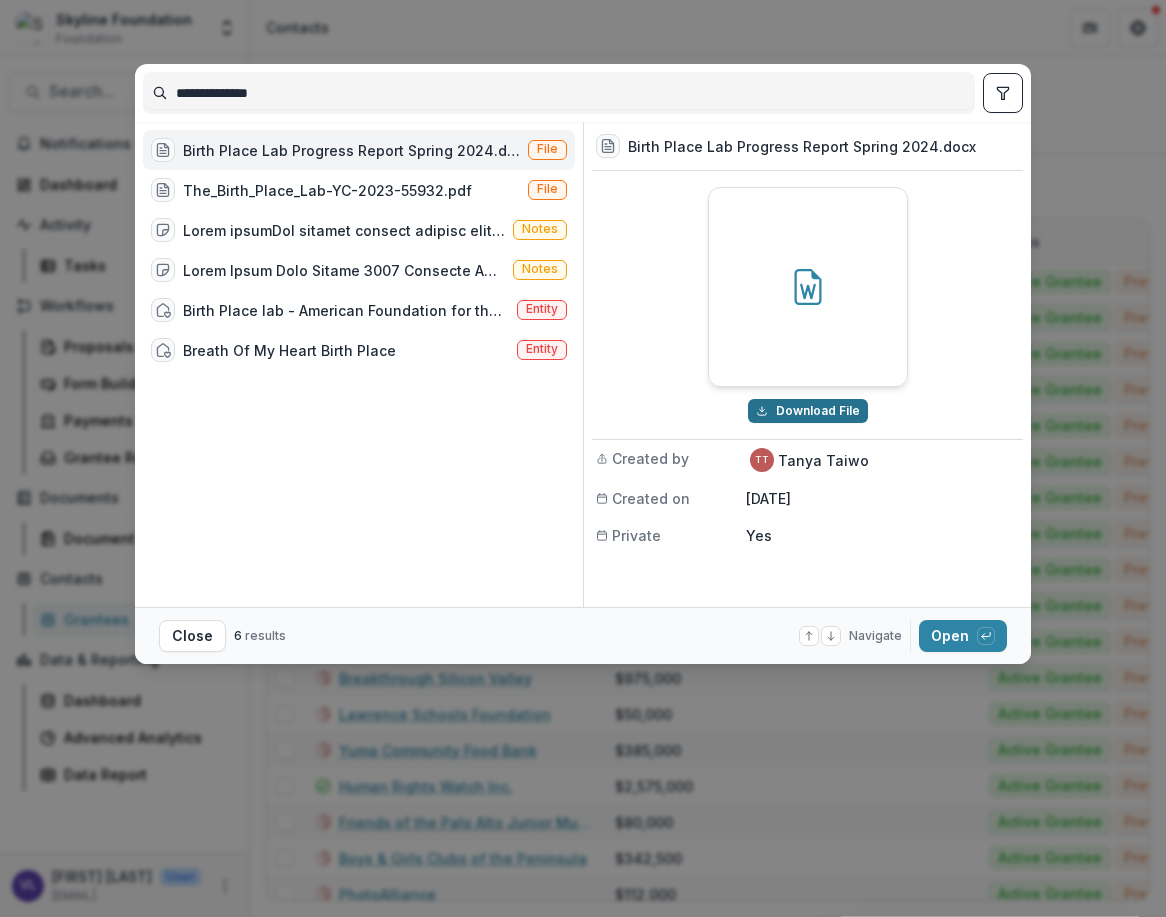 click on "Download File" at bounding box center (808, 411) 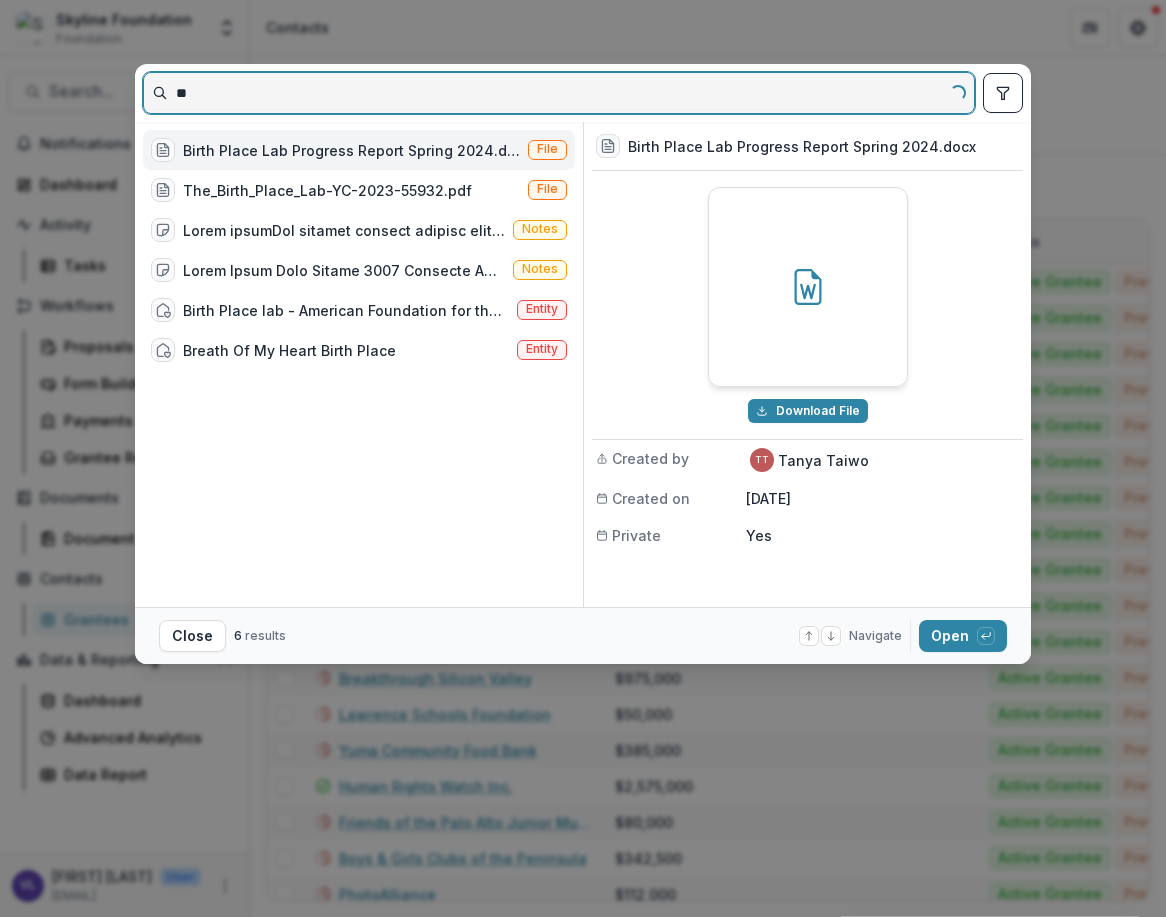 type on "*" 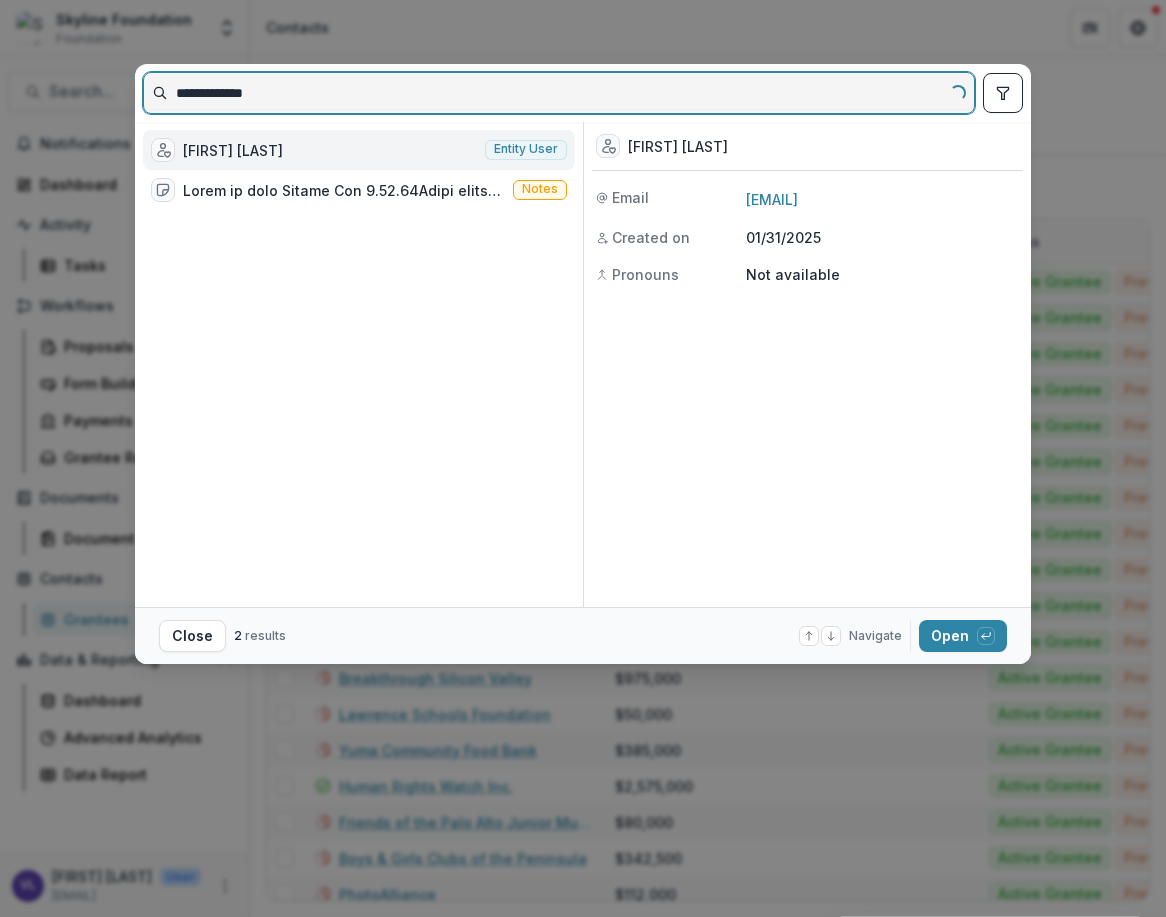 type on "**********" 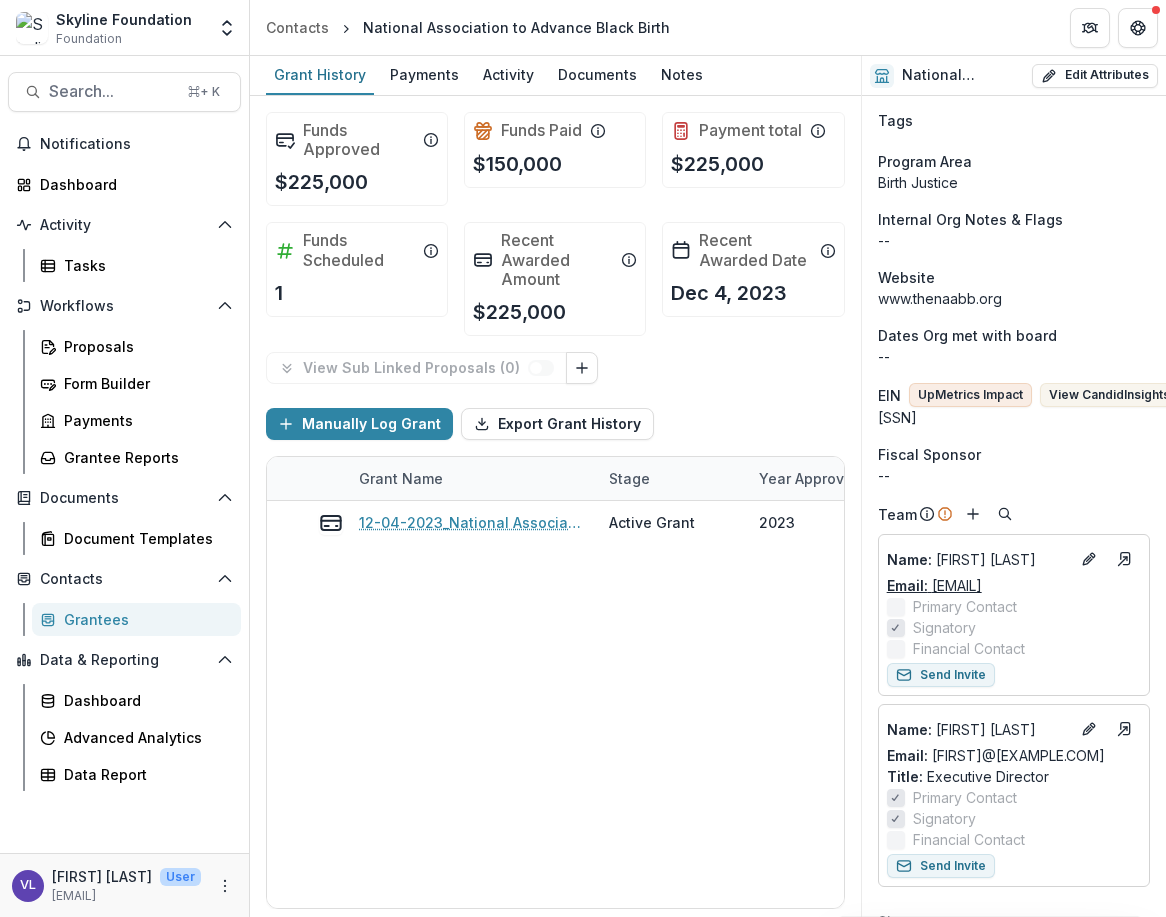 scroll, scrollTop: 0, scrollLeft: 0, axis: both 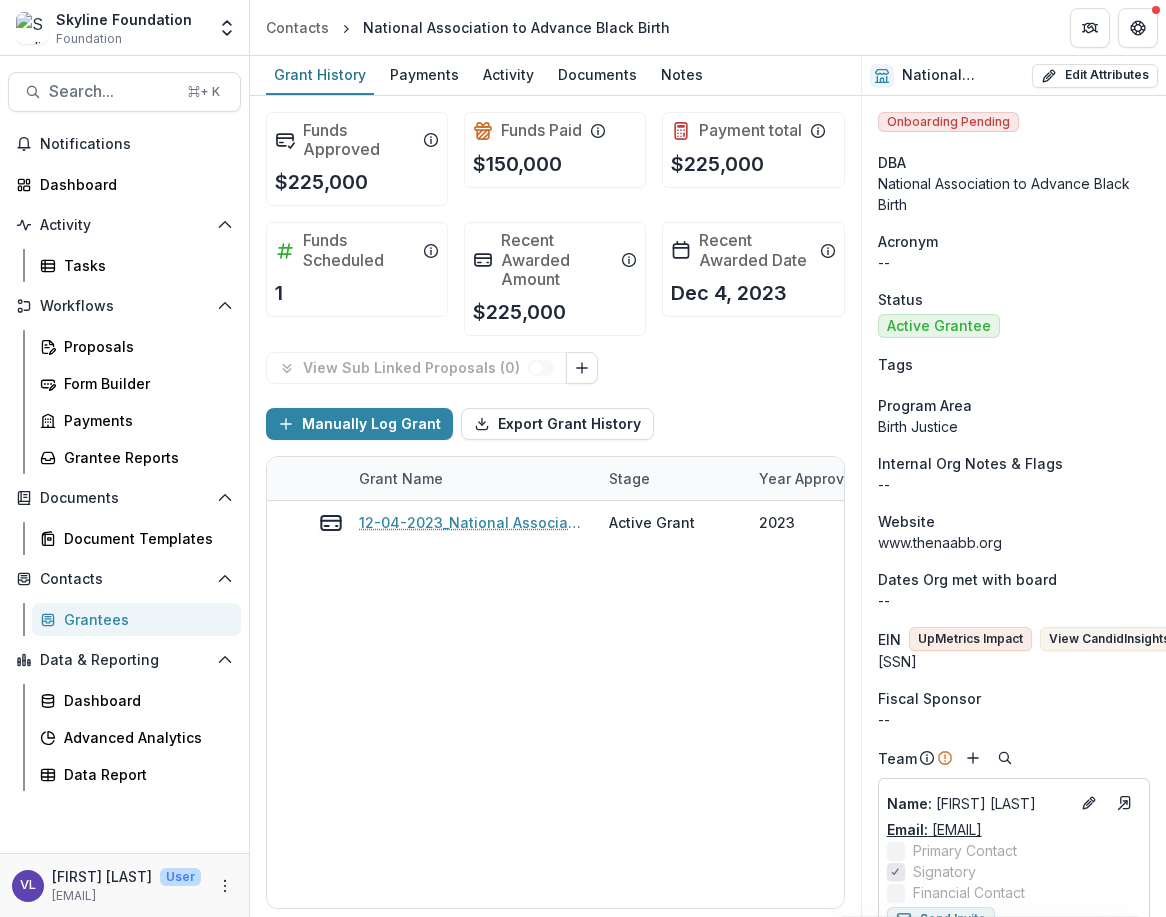 click on "Email:   [FIRST]@[EXAMPLE.COM]" at bounding box center [934, 829] 